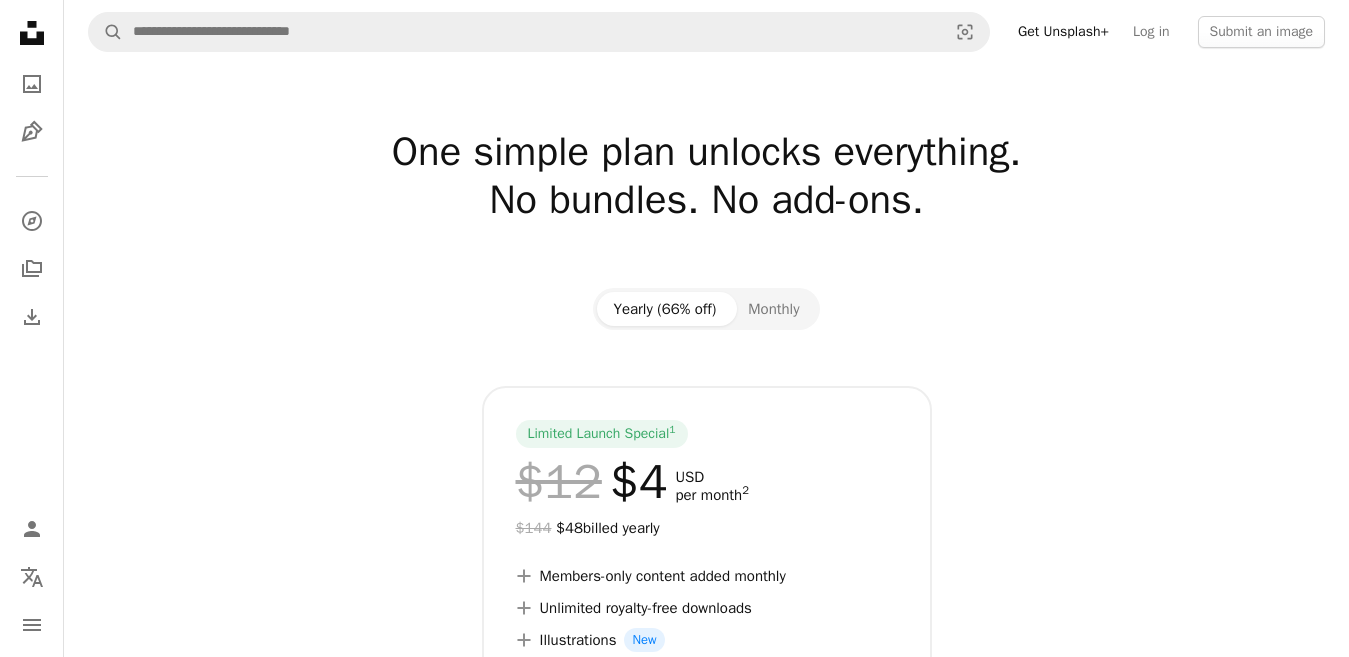 scroll, scrollTop: 0, scrollLeft: 0, axis: both 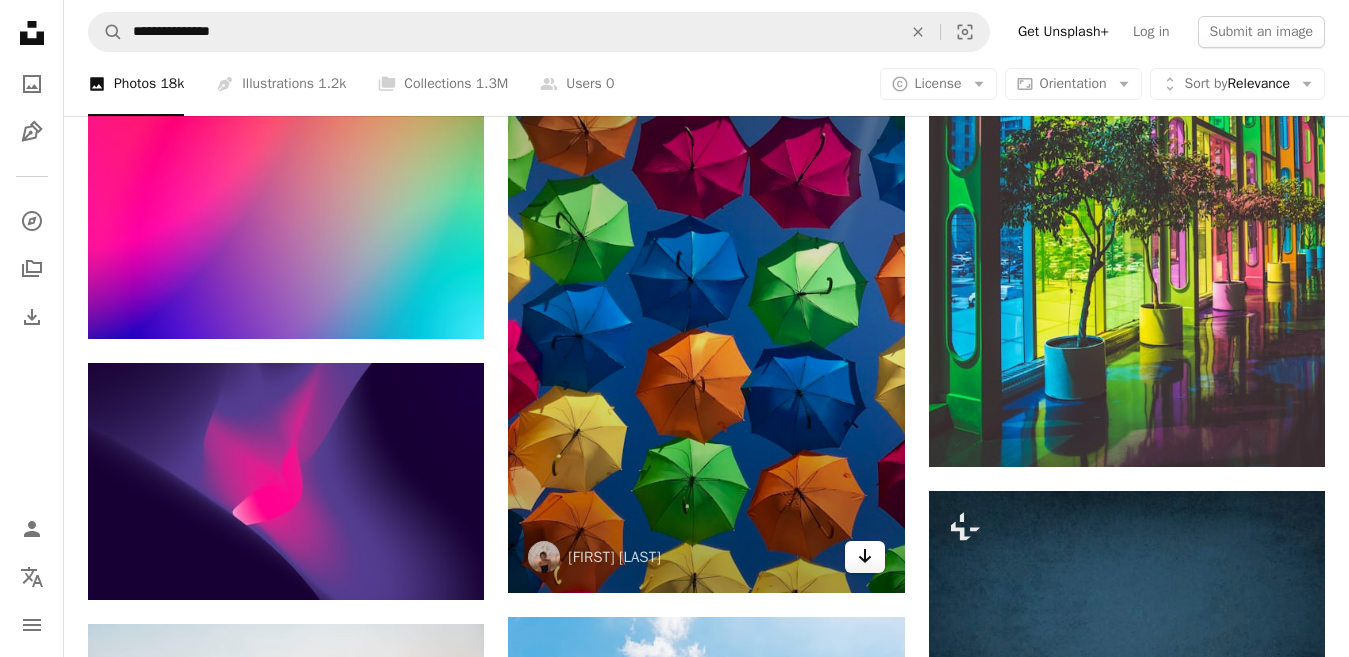 drag, startPoint x: 704, startPoint y: 332, endPoint x: 862, endPoint y: 551, distance: 270.0463 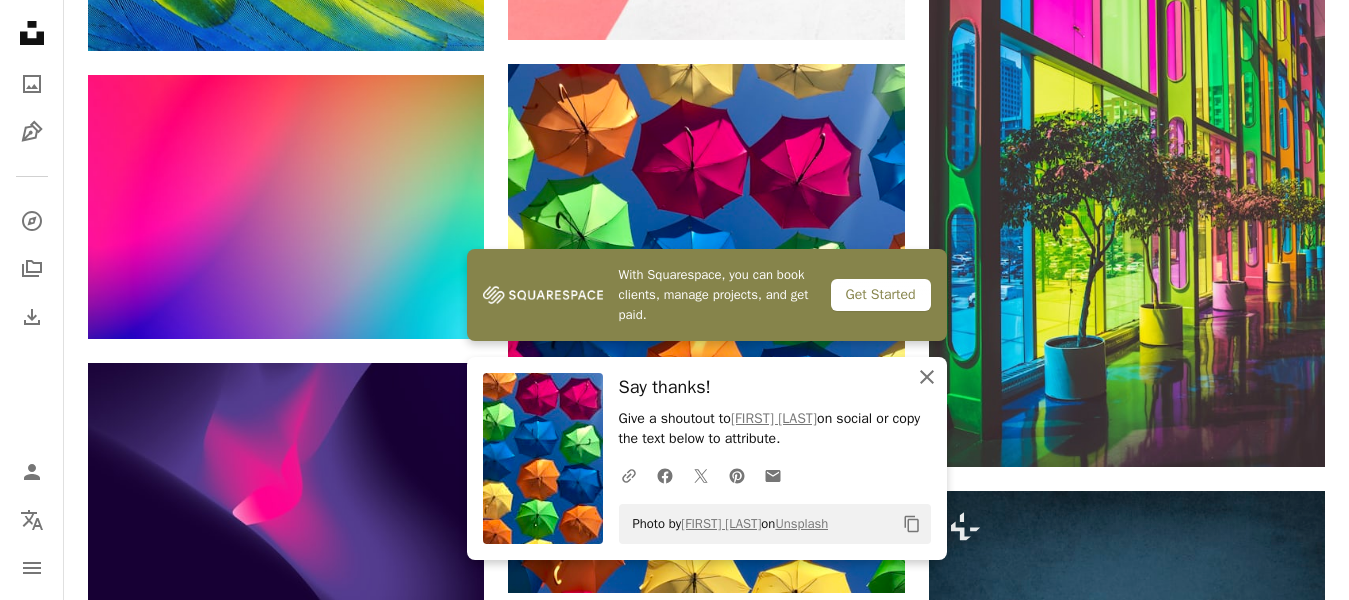 click 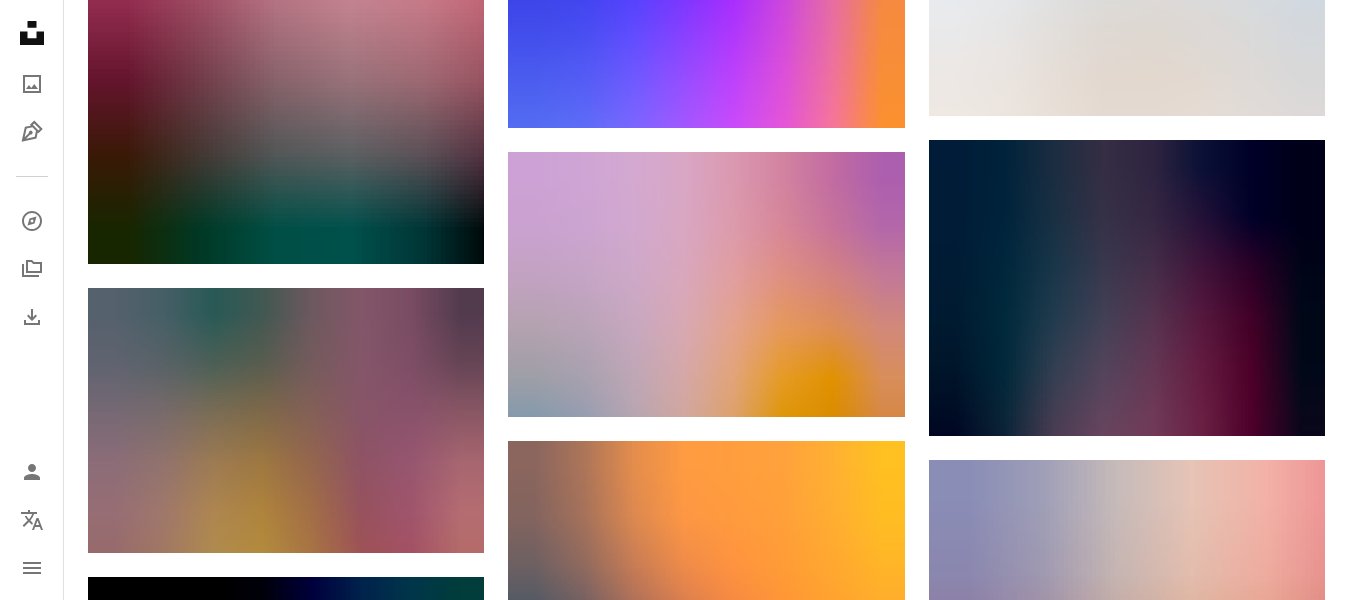 scroll, scrollTop: 10303, scrollLeft: 0, axis: vertical 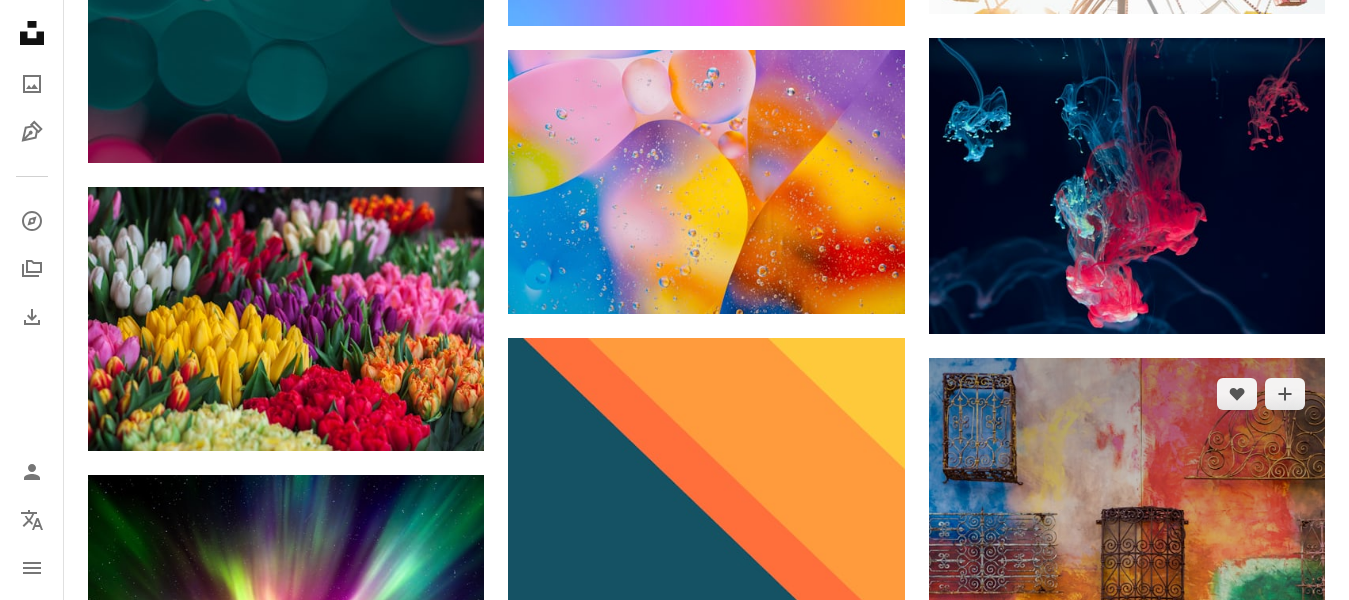 click at bounding box center [1127, 655] 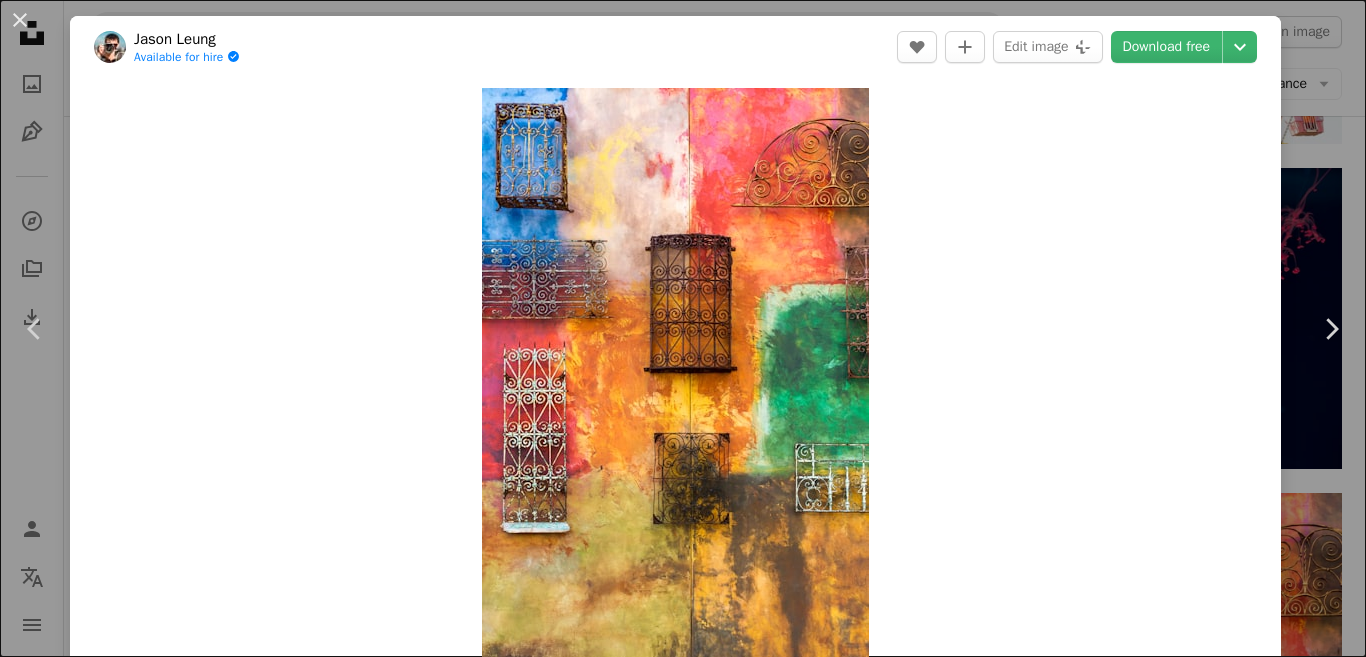 drag, startPoint x: 1362, startPoint y: 393, endPoint x: 1354, endPoint y: 356, distance: 37.85499 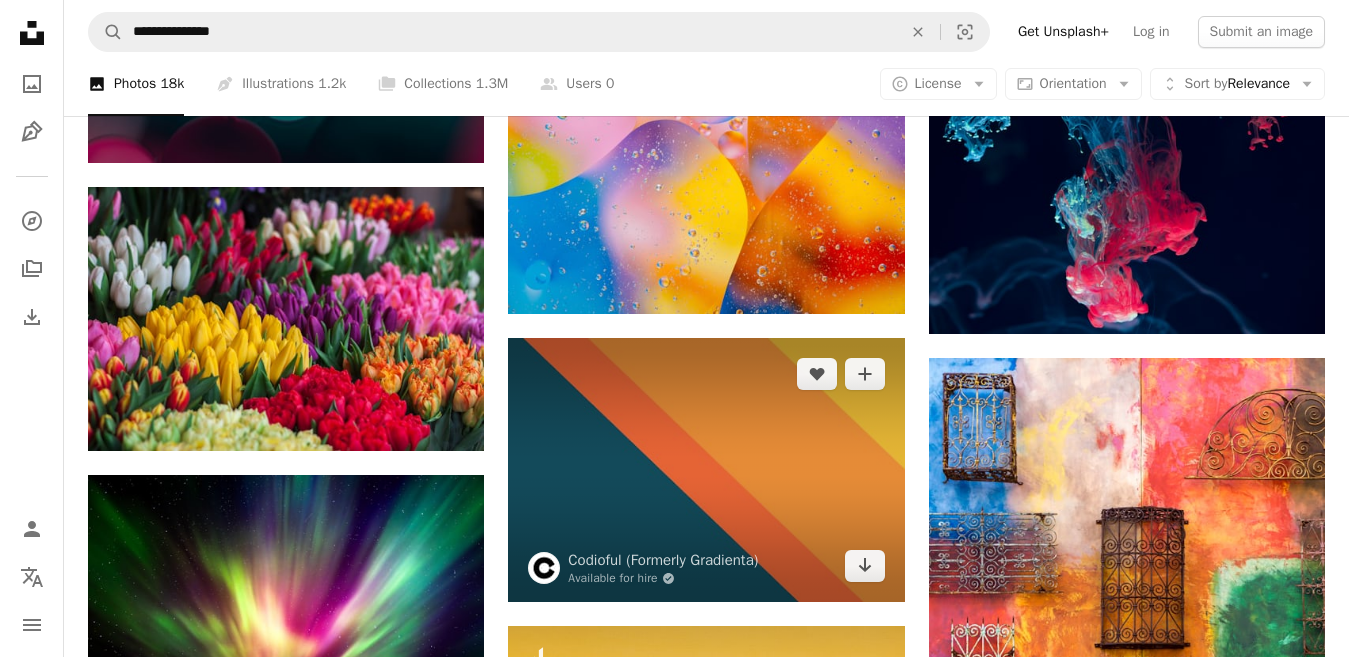 click at bounding box center (706, 470) 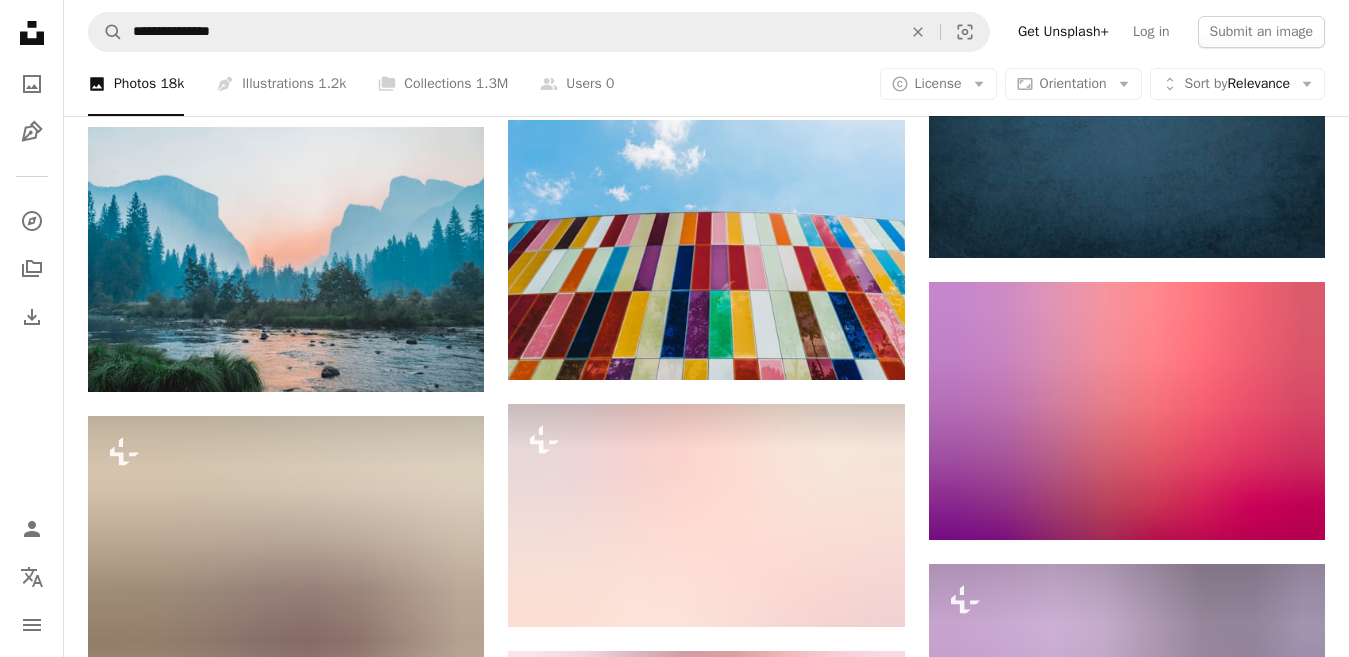 scroll, scrollTop: 9092, scrollLeft: 0, axis: vertical 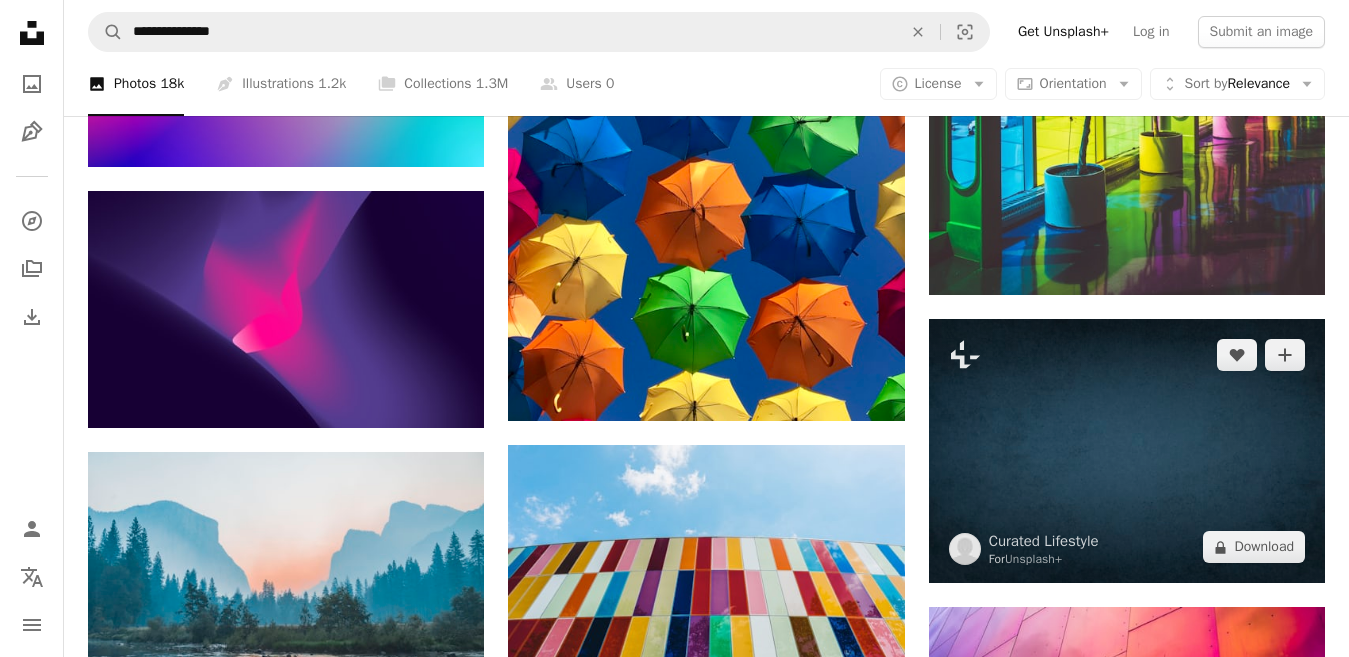 click at bounding box center [1127, 451] 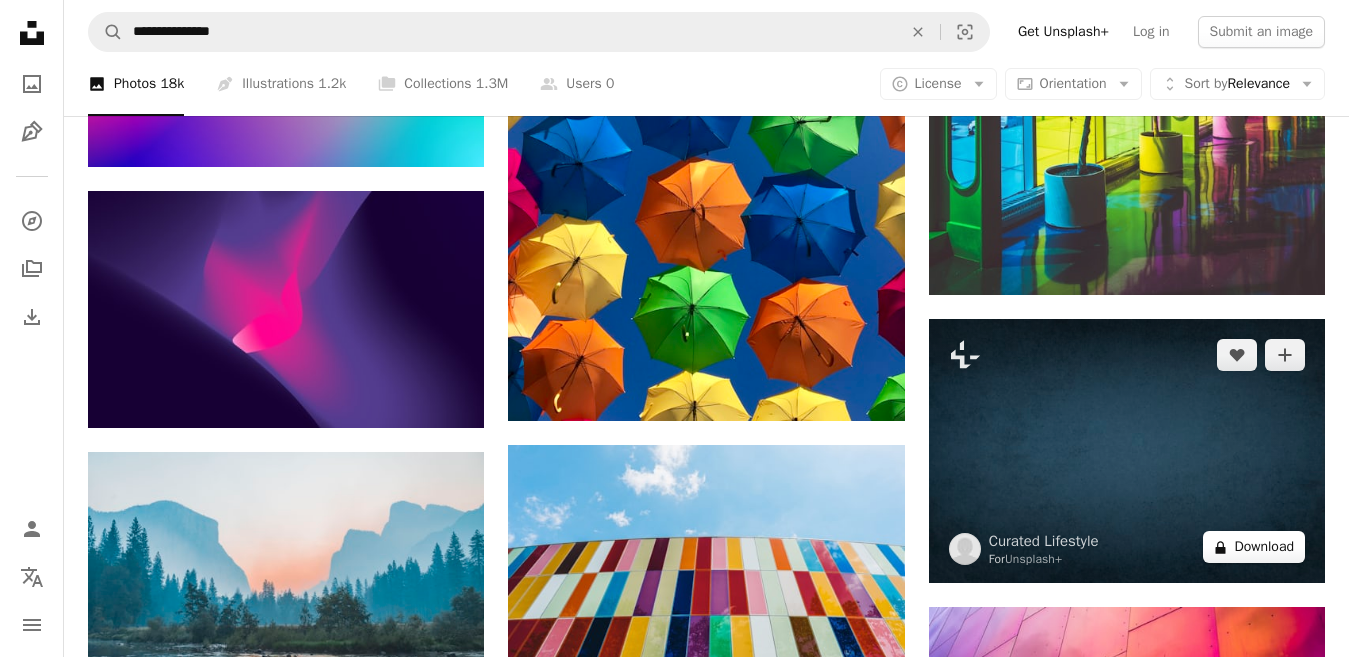 click on "A lock   Download" at bounding box center [1254, 547] 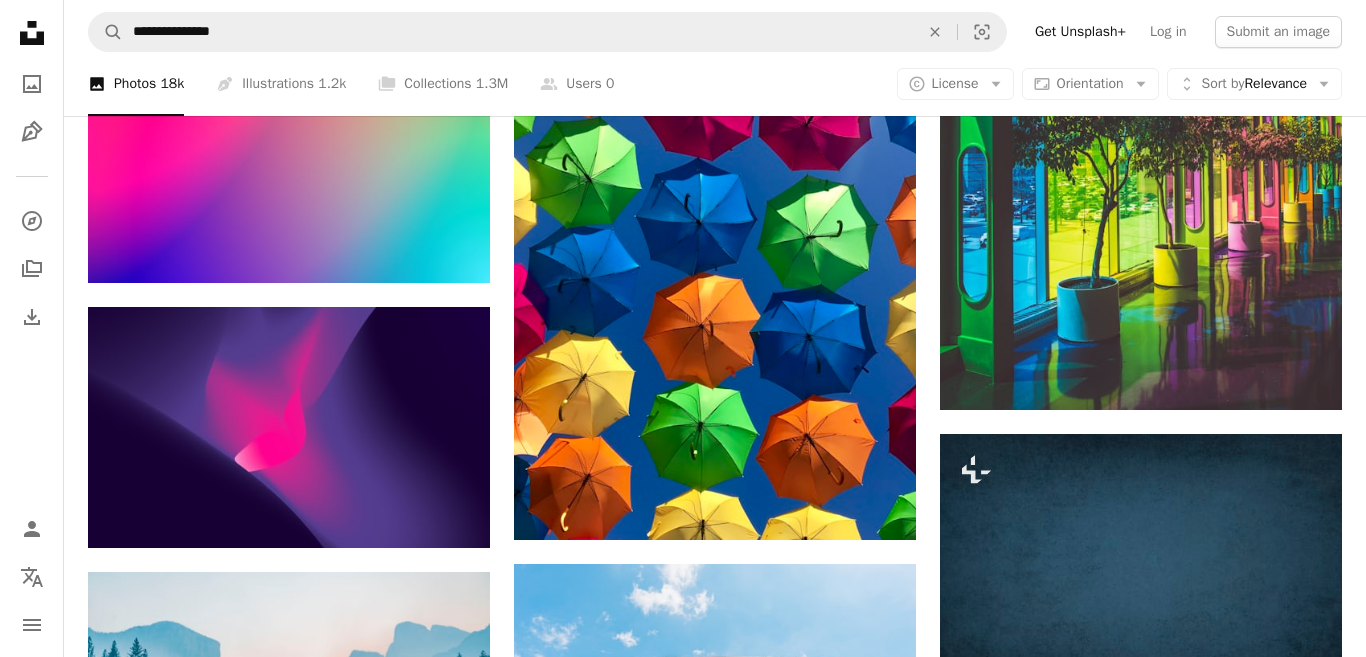 click on "[FIRST] [LAST]" at bounding box center [683, -1473] 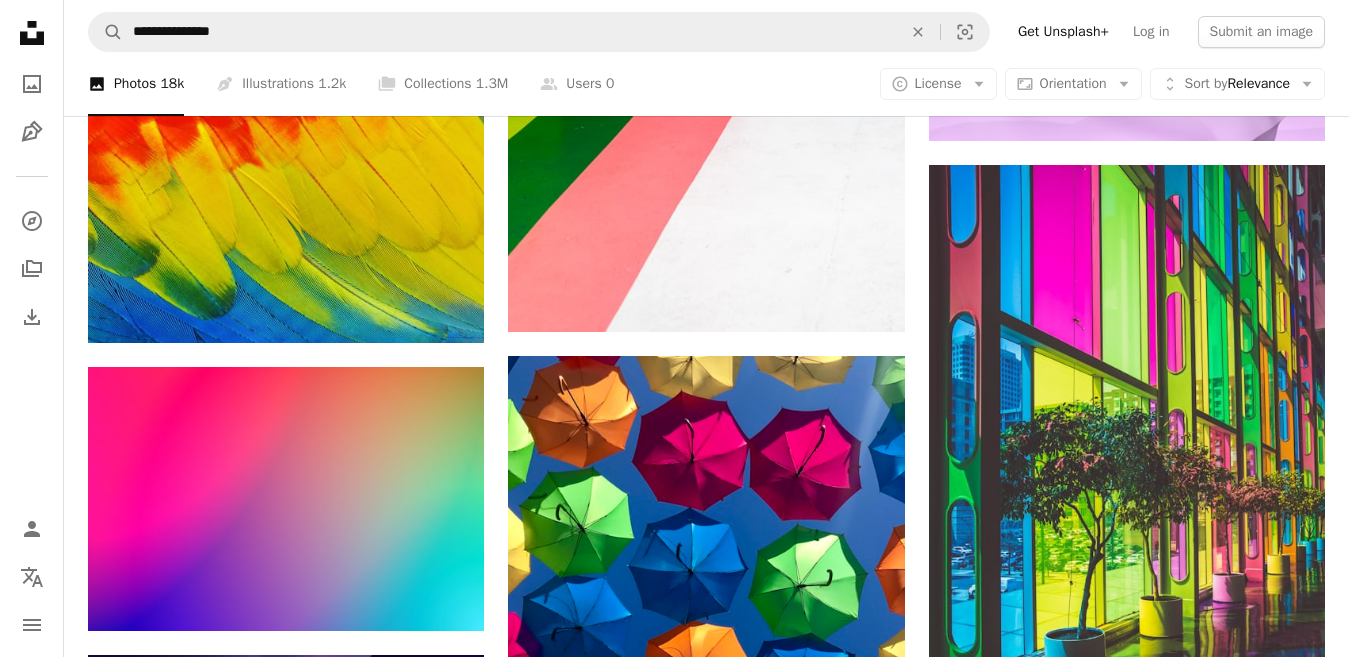 scroll, scrollTop: 7817, scrollLeft: 0, axis: vertical 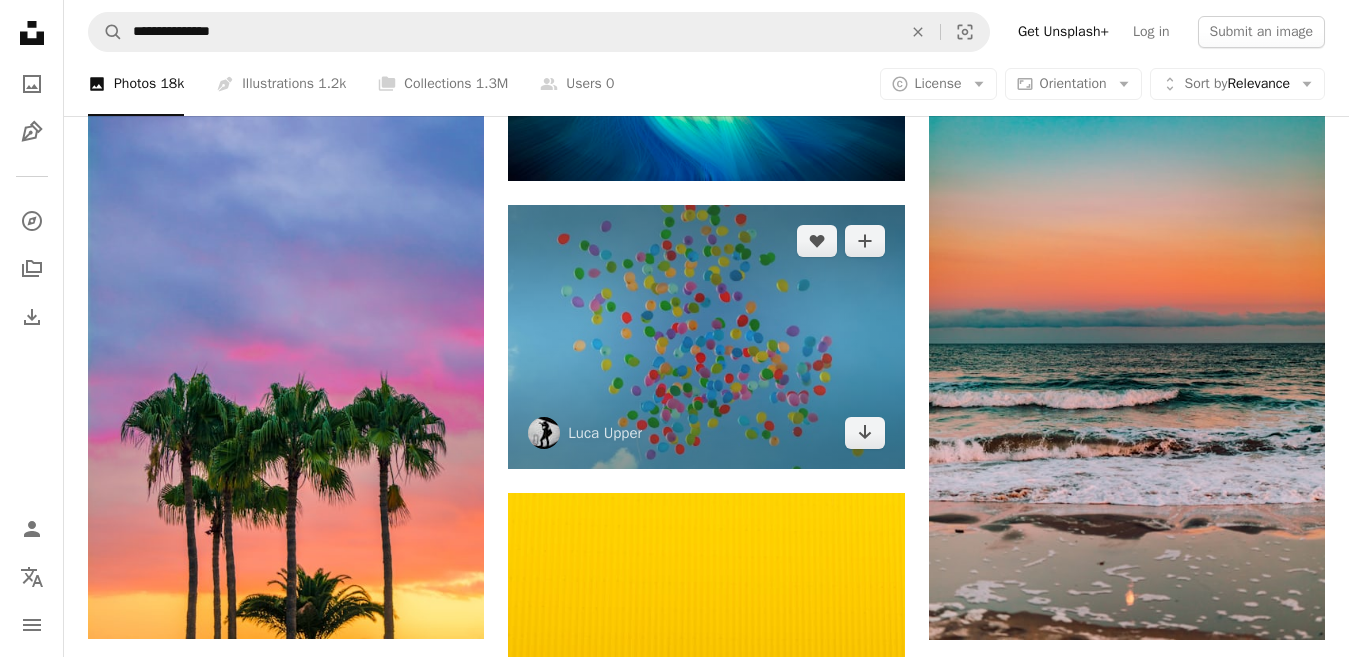 click at bounding box center [706, 337] 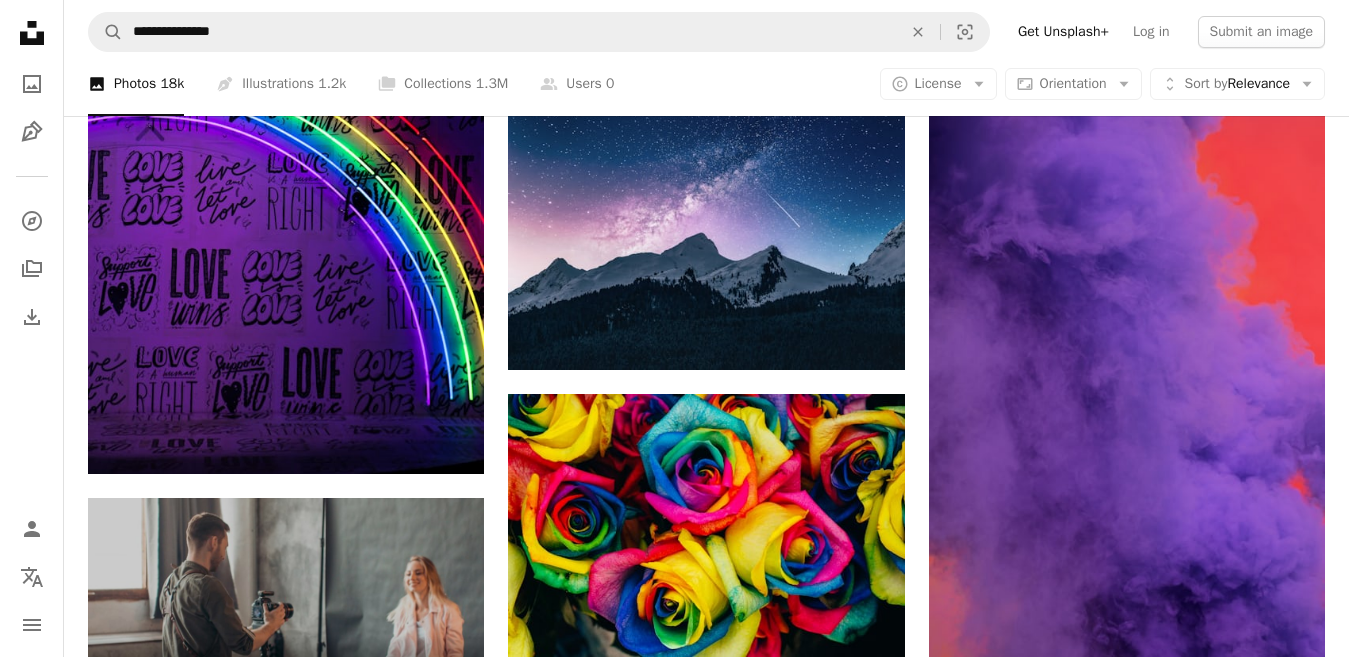 scroll, scrollTop: 4015, scrollLeft: 0, axis: vertical 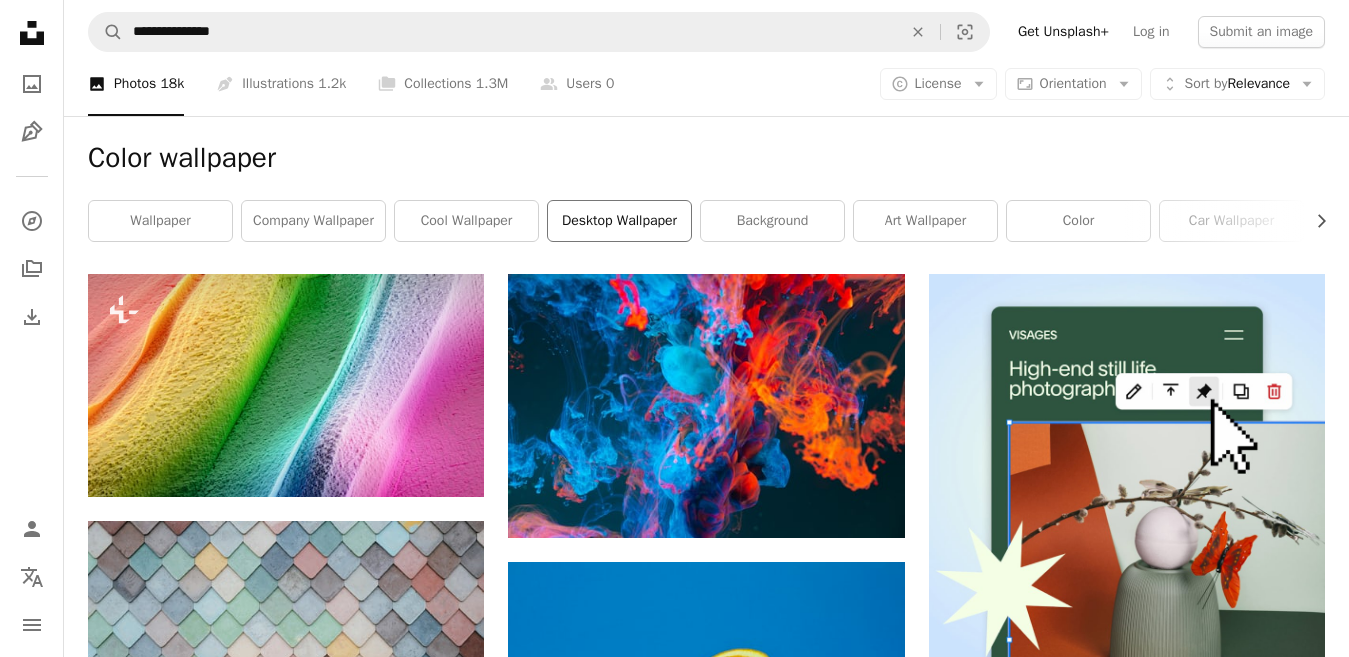 click on "desktop wallpaper" at bounding box center [619, 221] 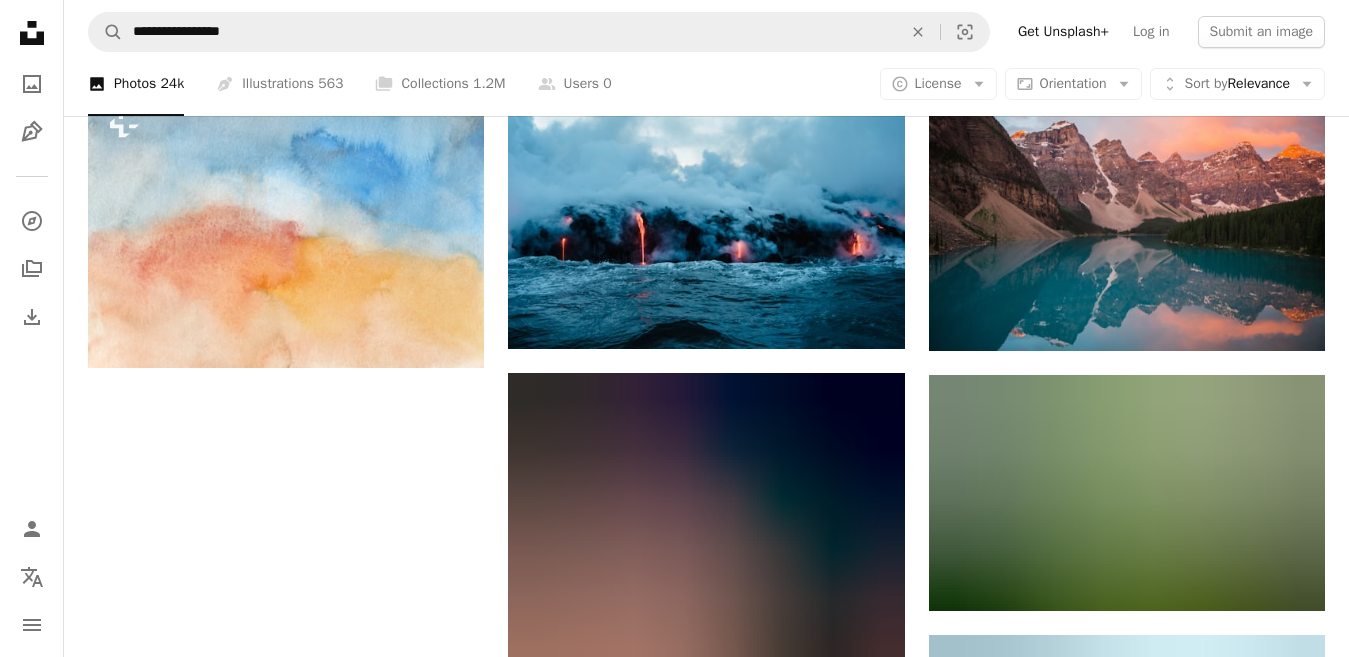 scroll, scrollTop: 1685, scrollLeft: 0, axis: vertical 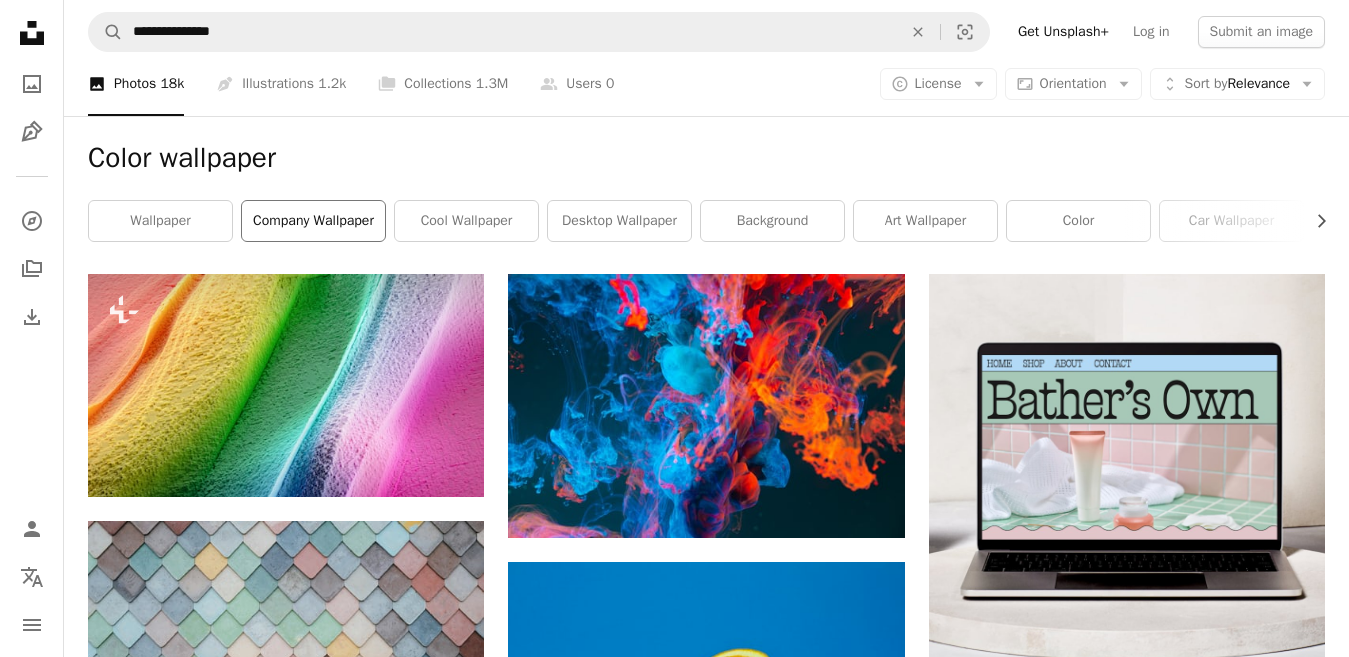 click on "company wallpaper" at bounding box center (313, 221) 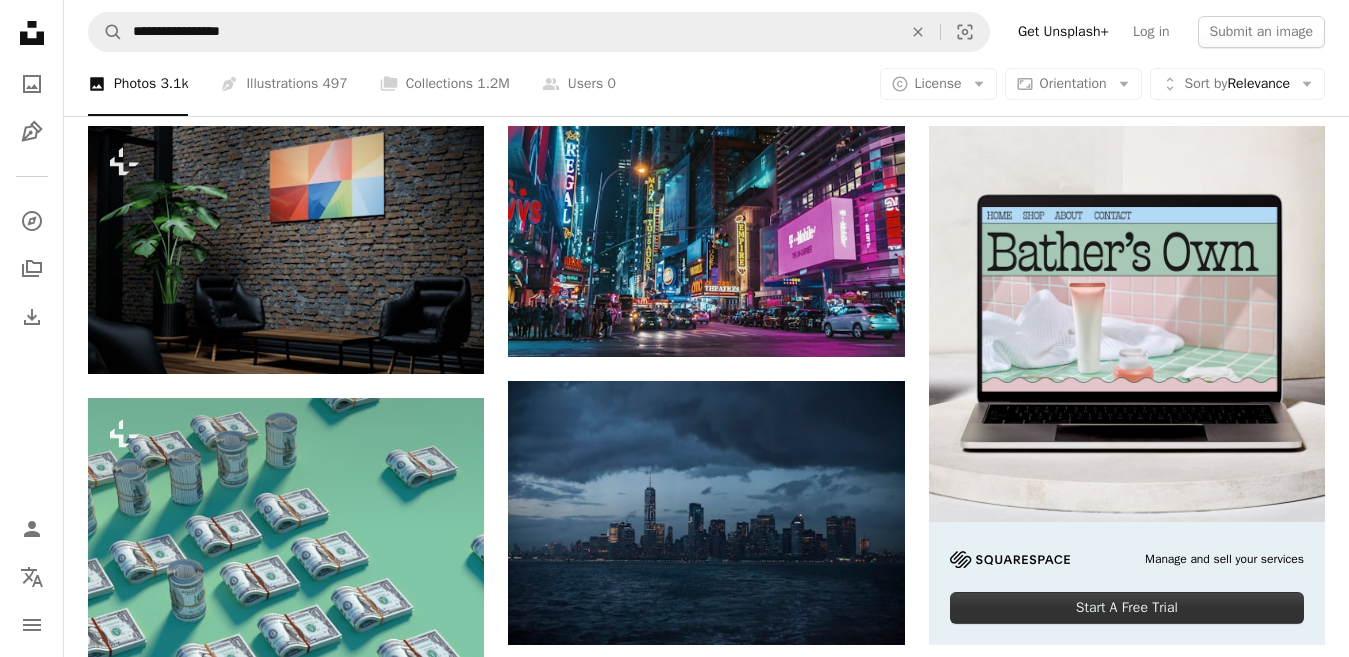 scroll, scrollTop: 7, scrollLeft: 0, axis: vertical 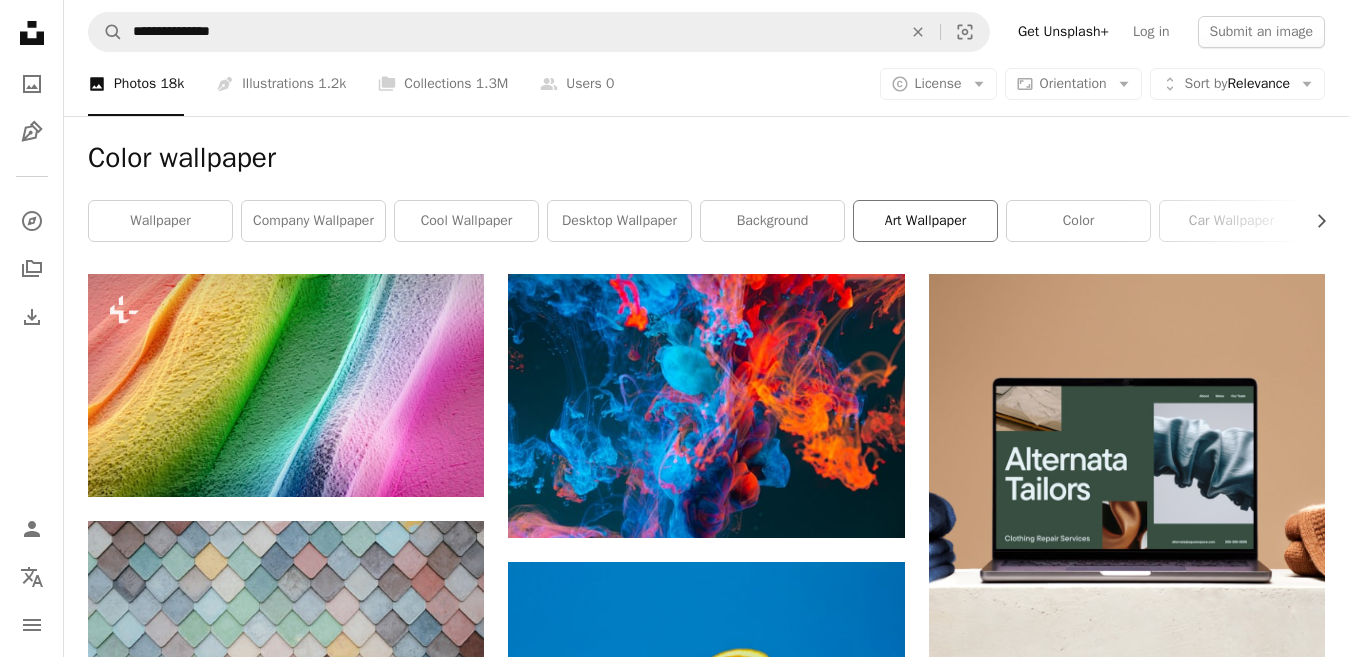 click on "art wallpaper" at bounding box center [925, 221] 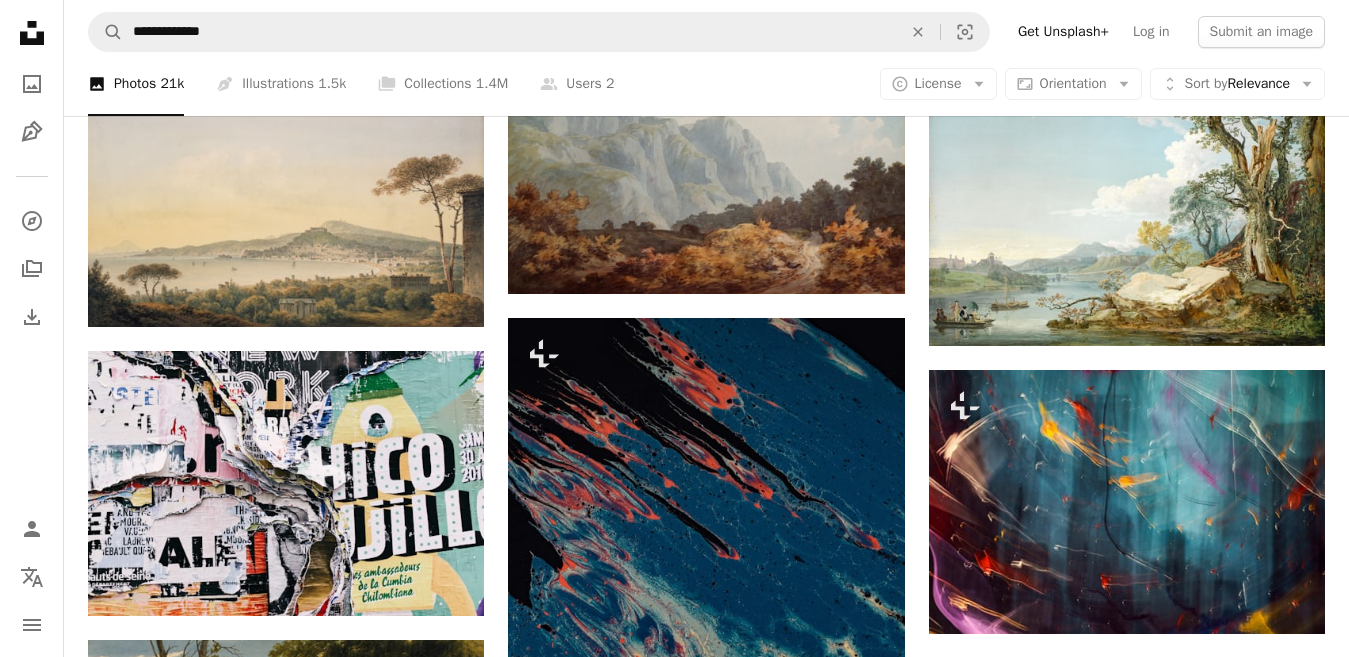 scroll, scrollTop: 204, scrollLeft: 0, axis: vertical 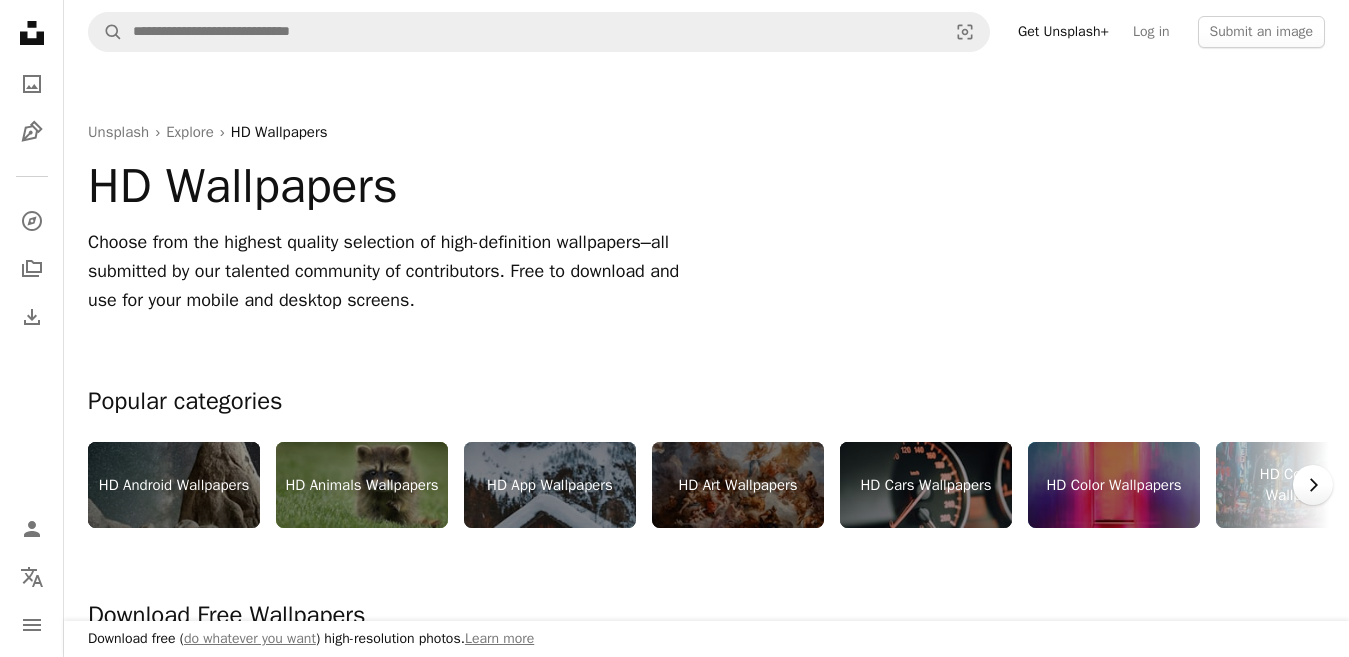 click on "Chevron right" at bounding box center [1313, 485] 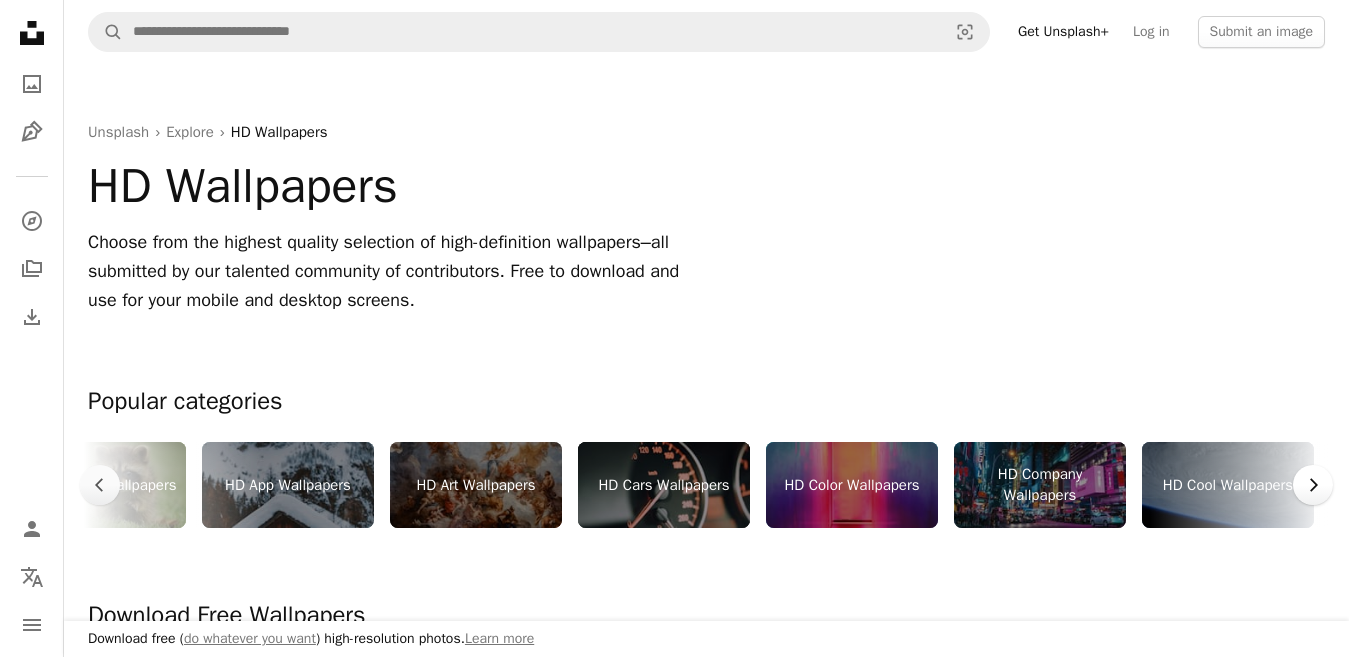 scroll, scrollTop: 0, scrollLeft: 300, axis: horizontal 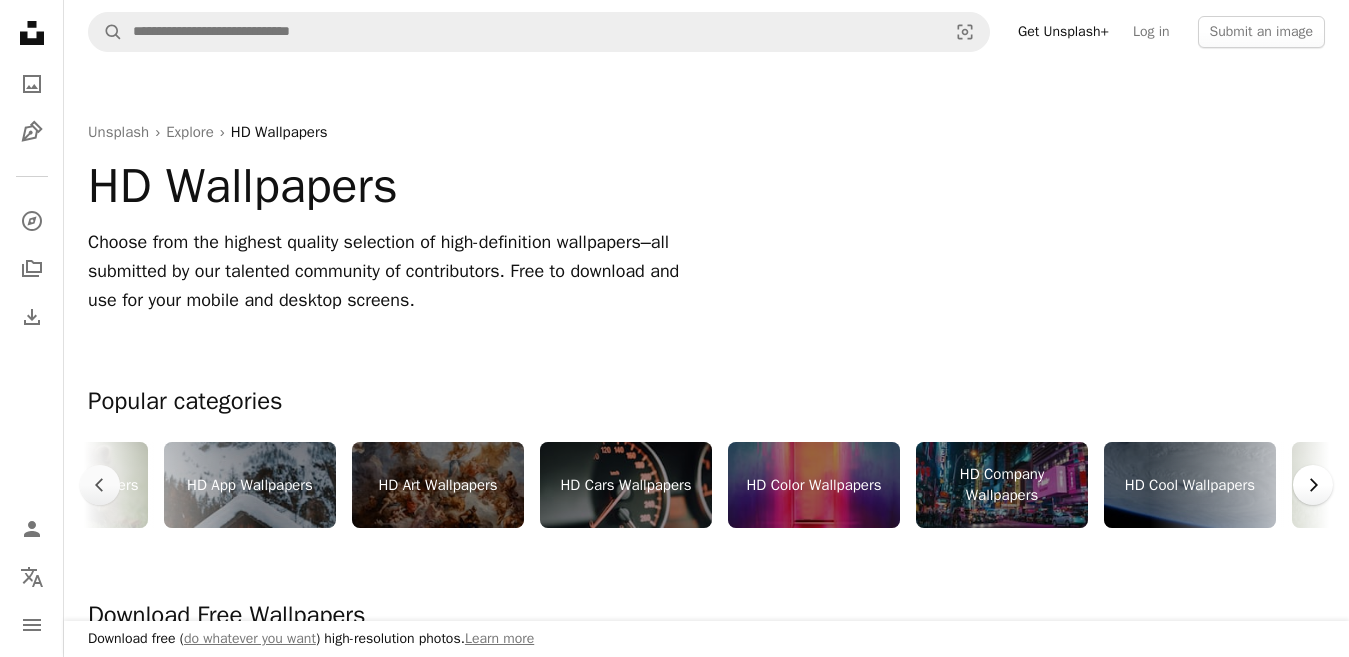click on "Chevron right" at bounding box center [1313, 485] 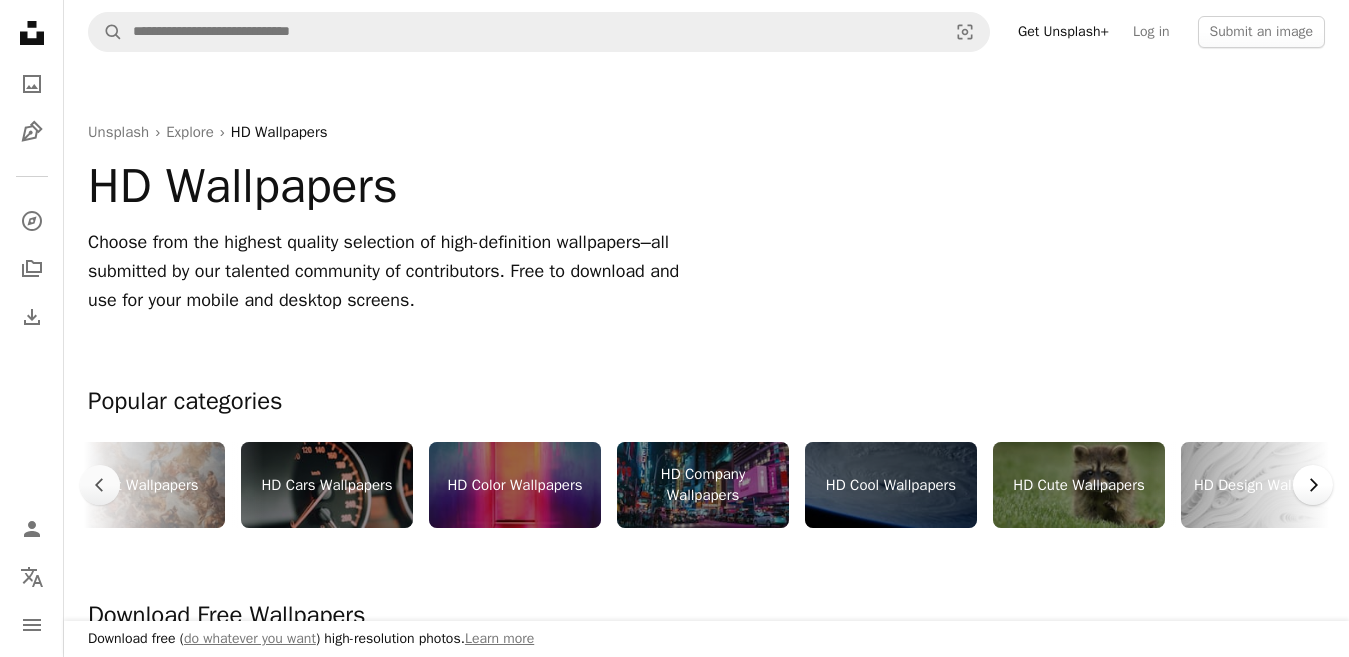 scroll, scrollTop: 0, scrollLeft: 600, axis: horizontal 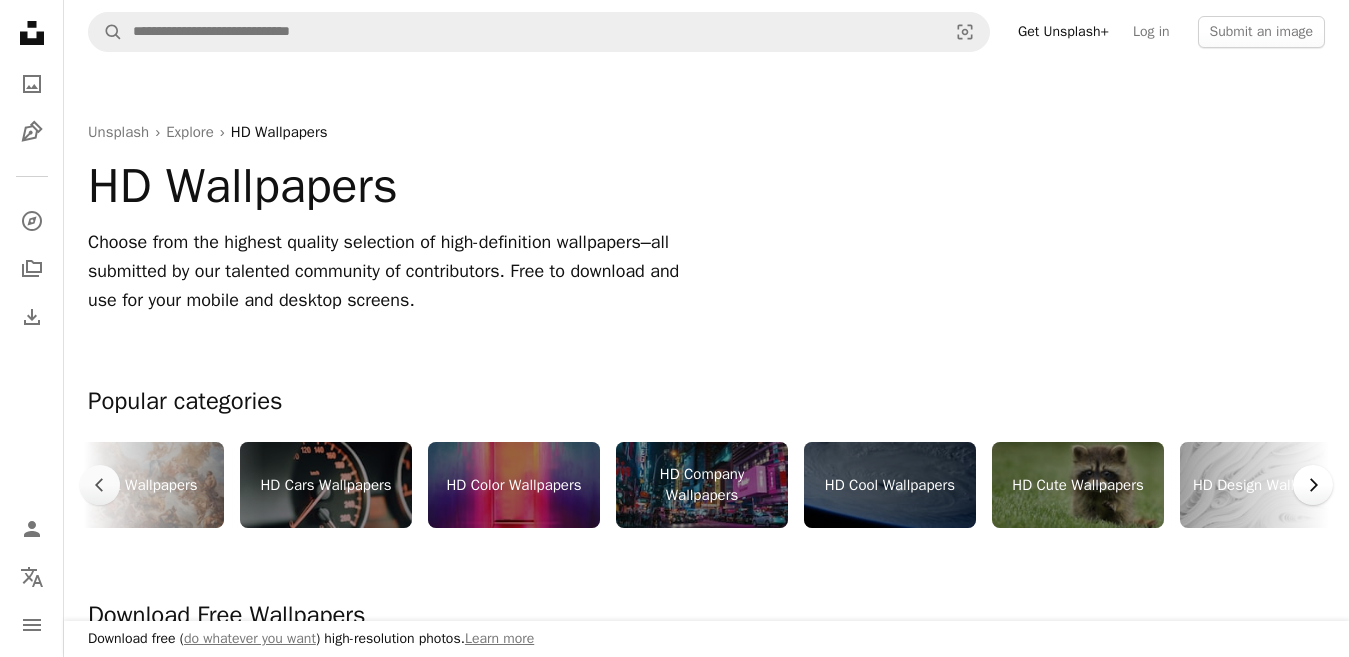 click on "Chevron right" at bounding box center (1313, 485) 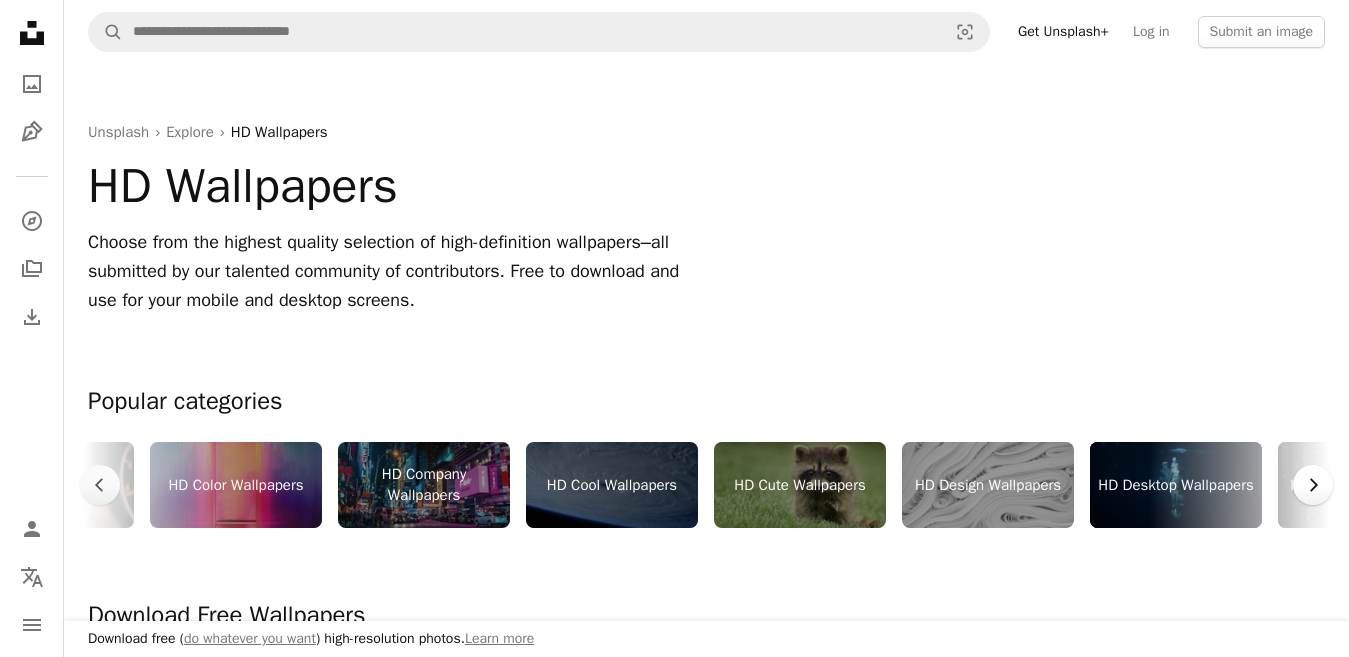 scroll, scrollTop: 0, scrollLeft: 900, axis: horizontal 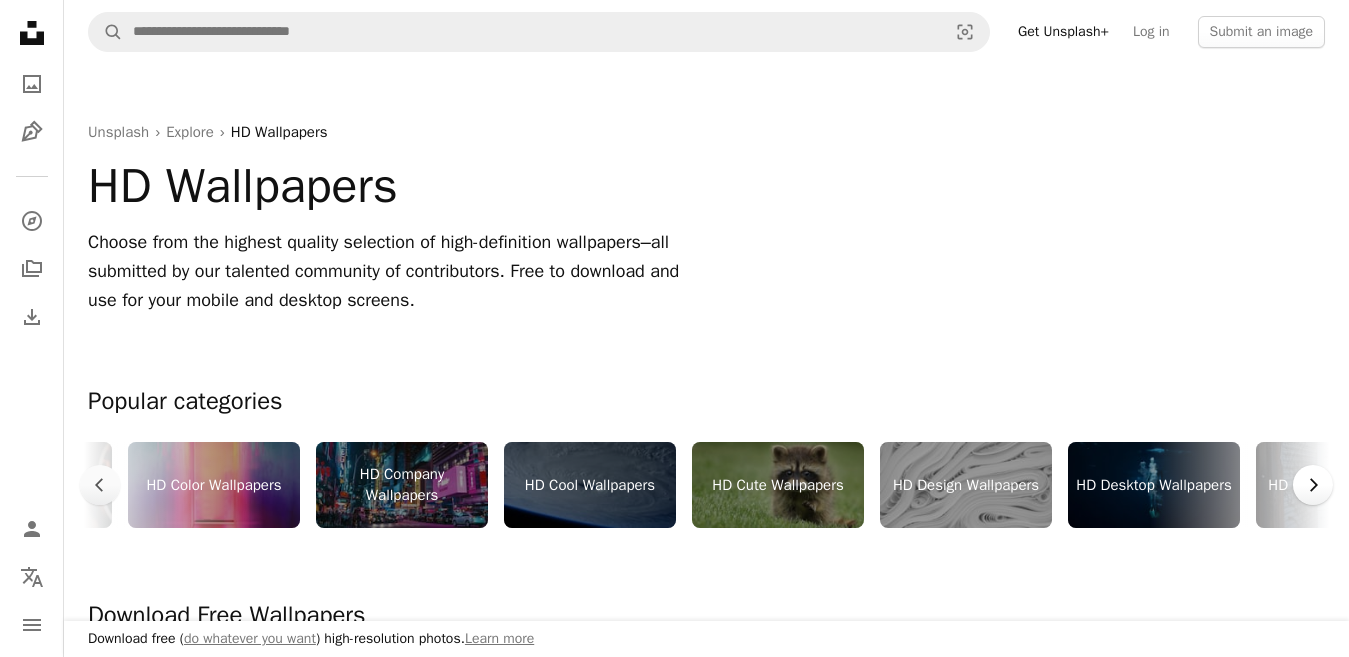 click on "Chevron right" at bounding box center (1313, 485) 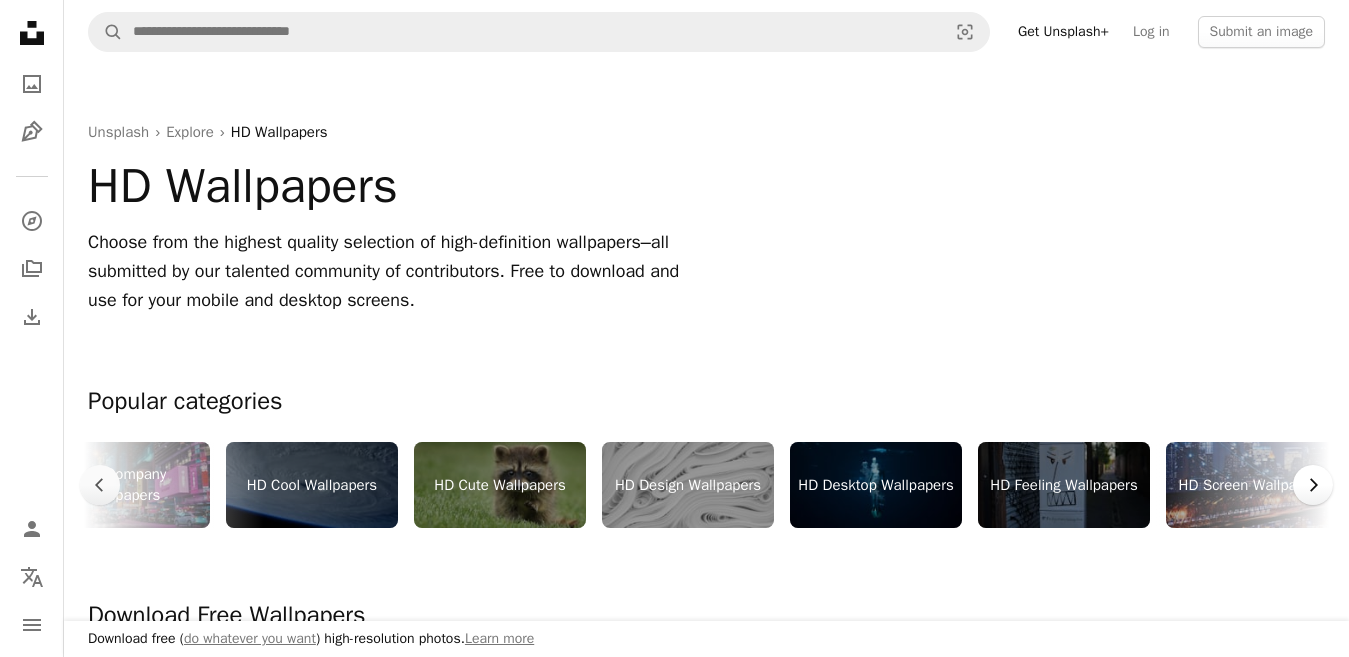 scroll, scrollTop: 0, scrollLeft: 1200, axis: horizontal 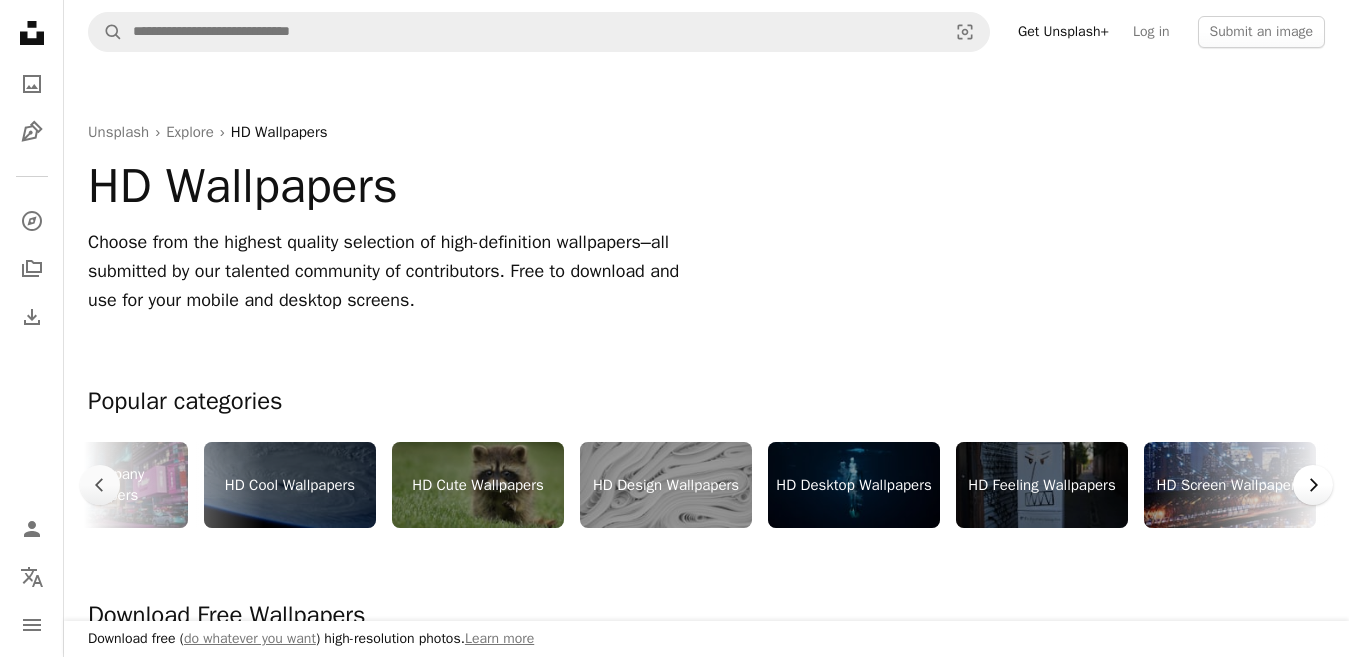 click on "Chevron right" at bounding box center (1313, 485) 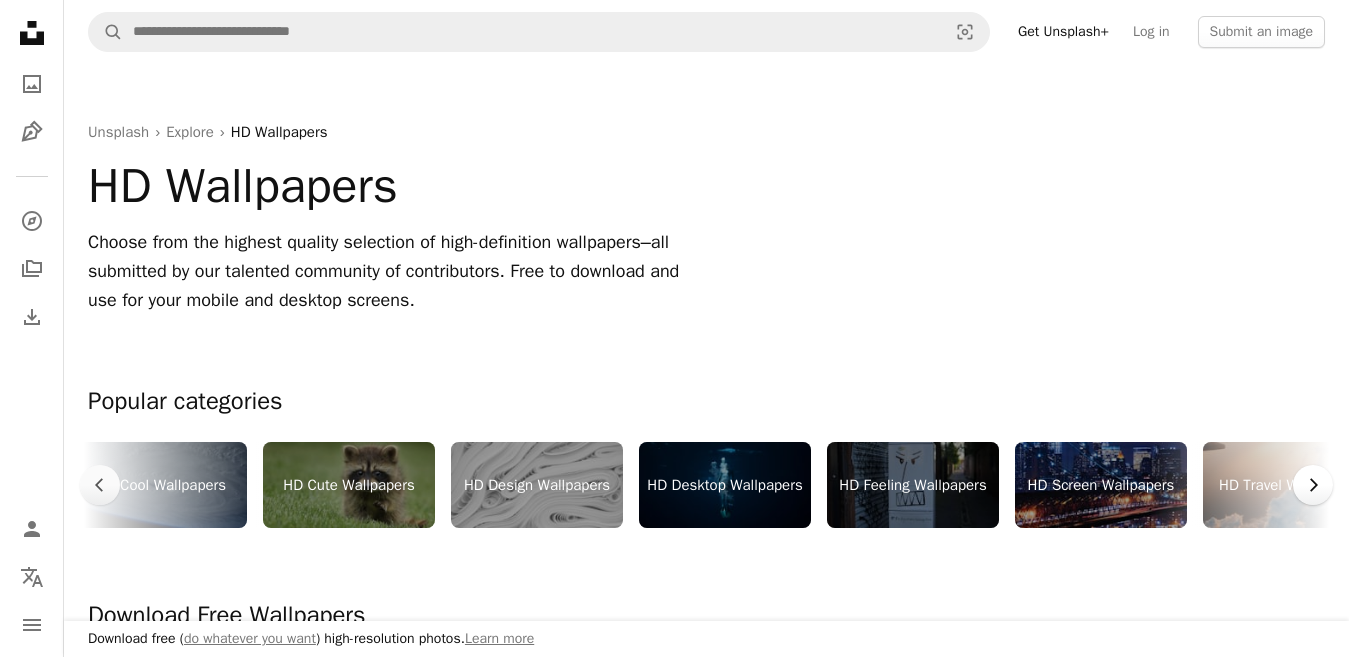 click on "Chevron right" at bounding box center (1313, 485) 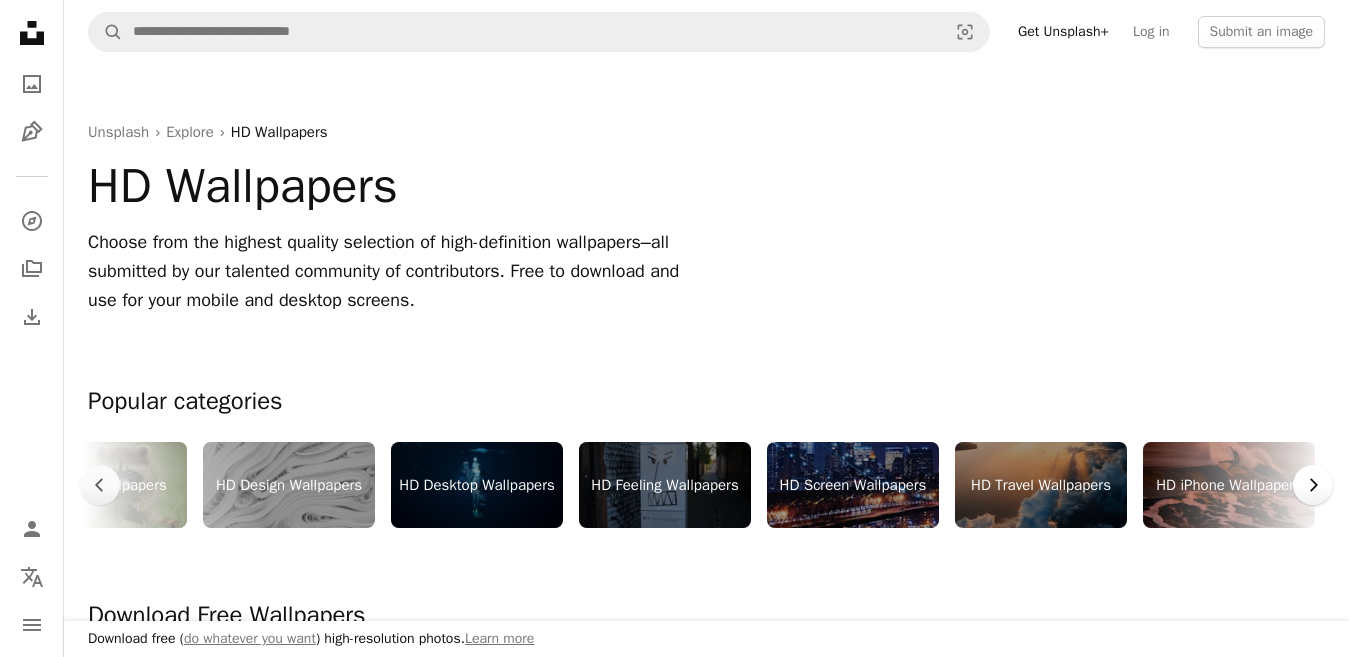 scroll, scrollTop: 0, scrollLeft: 1660, axis: horizontal 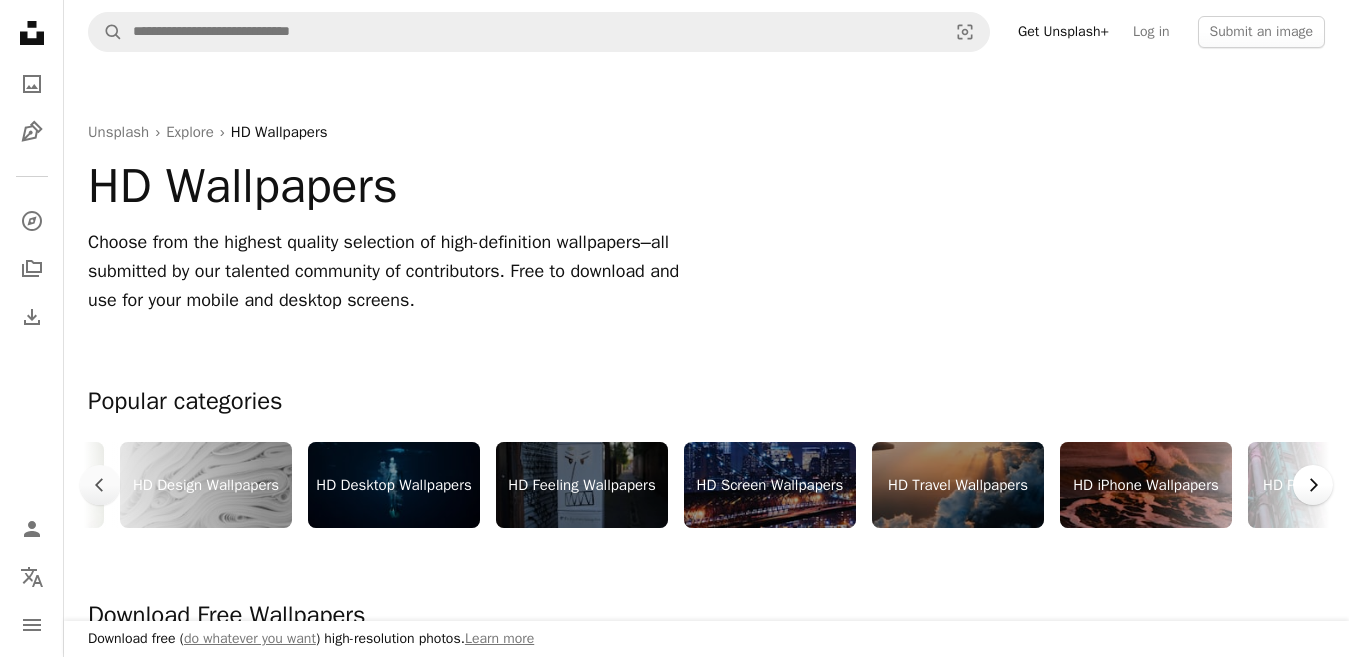 click on "Chevron right" at bounding box center [1313, 485] 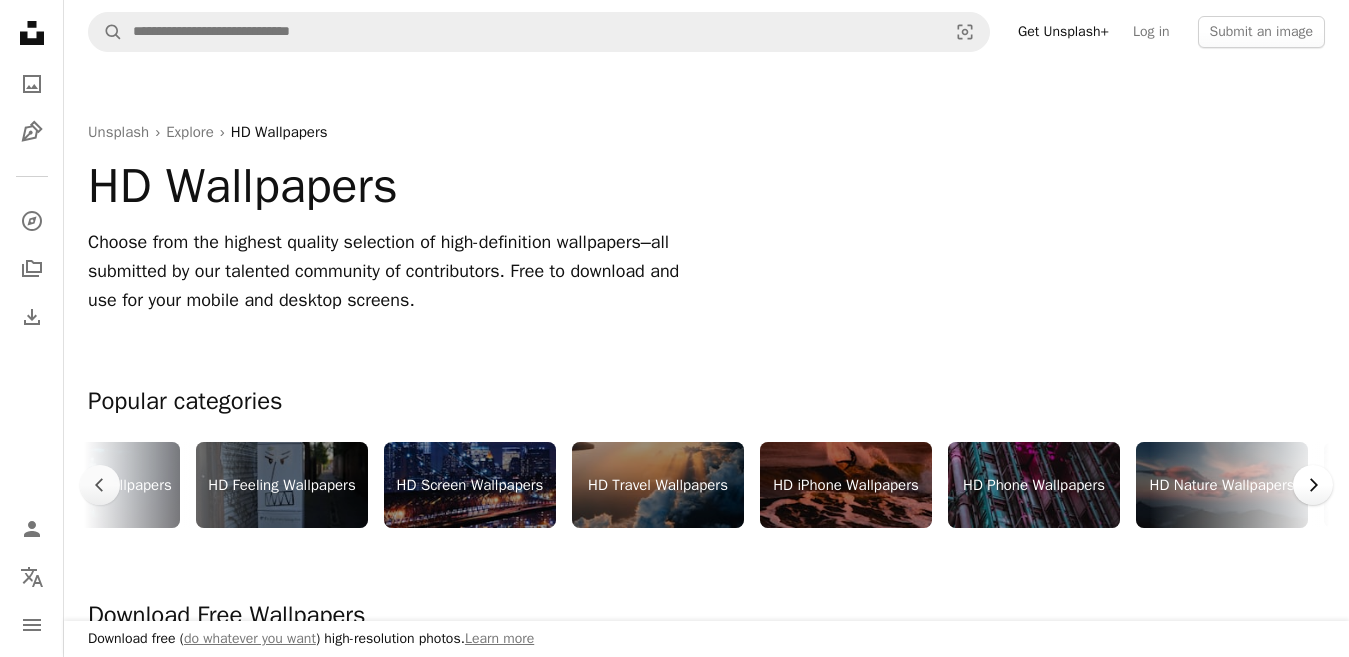 click on "Chevron right" at bounding box center [1313, 485] 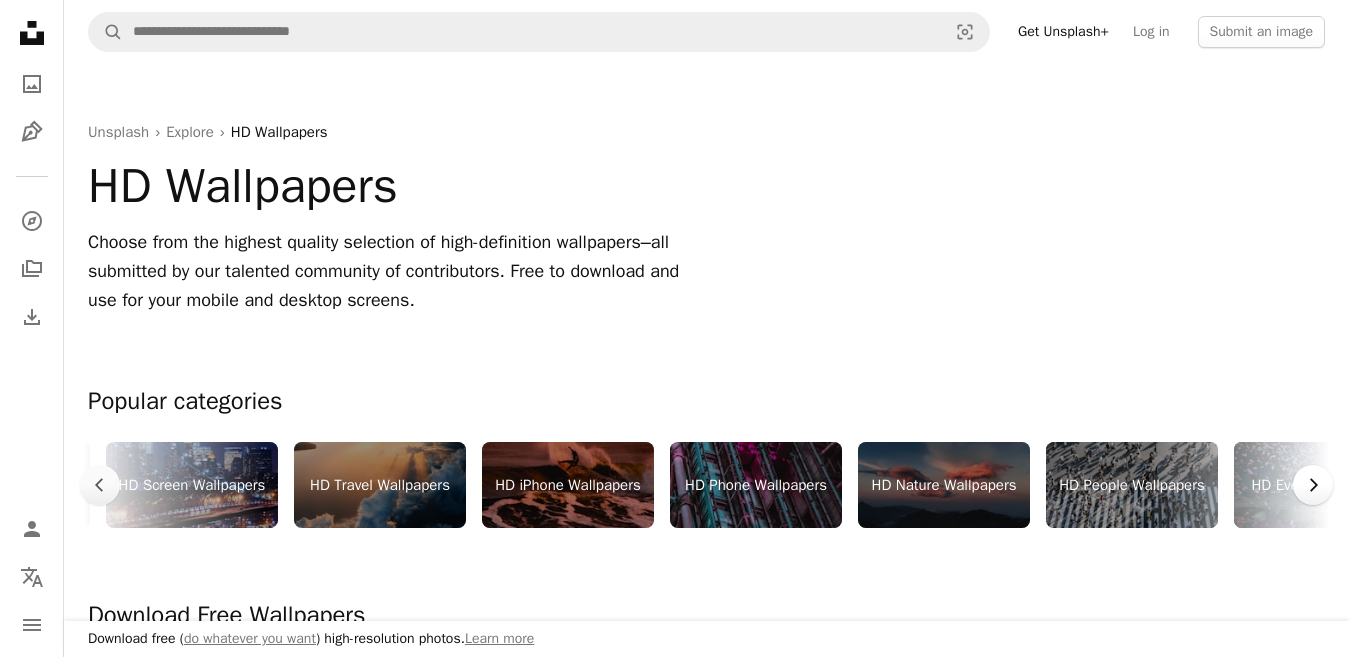 scroll, scrollTop: 0, scrollLeft: 2260, axis: horizontal 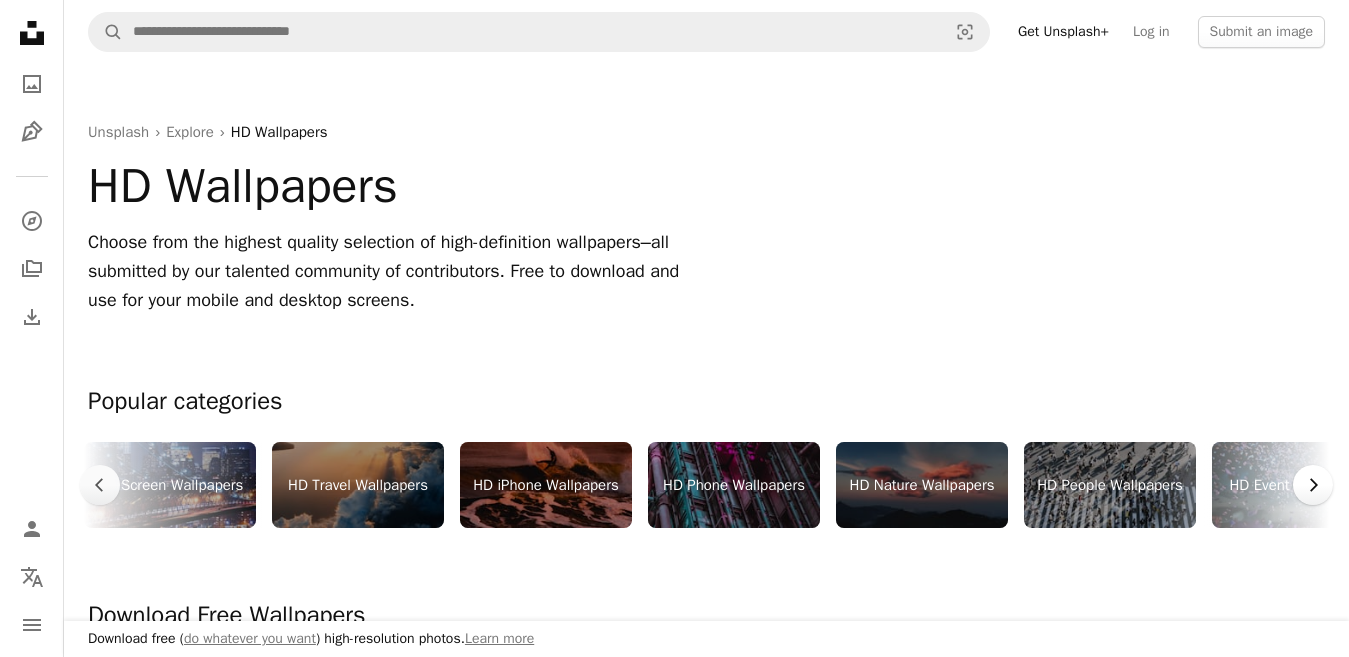 click on "Chevron right" at bounding box center (1313, 485) 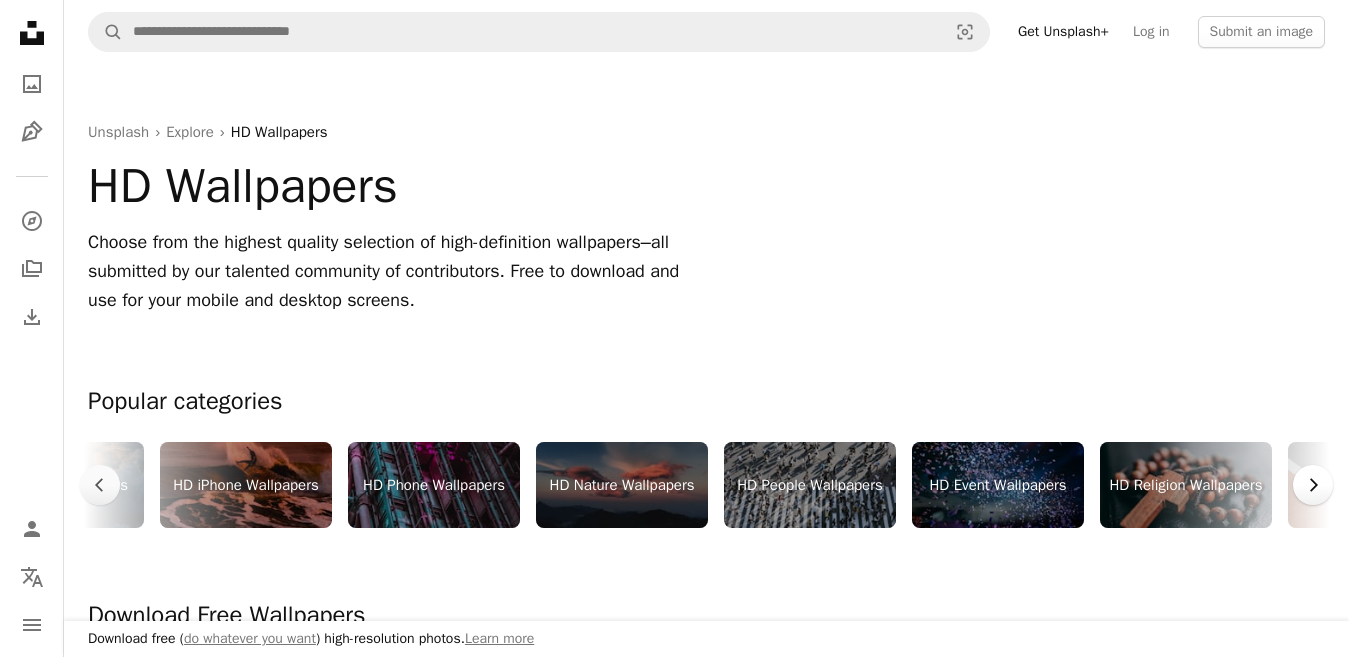click on "Chevron right" at bounding box center (1313, 485) 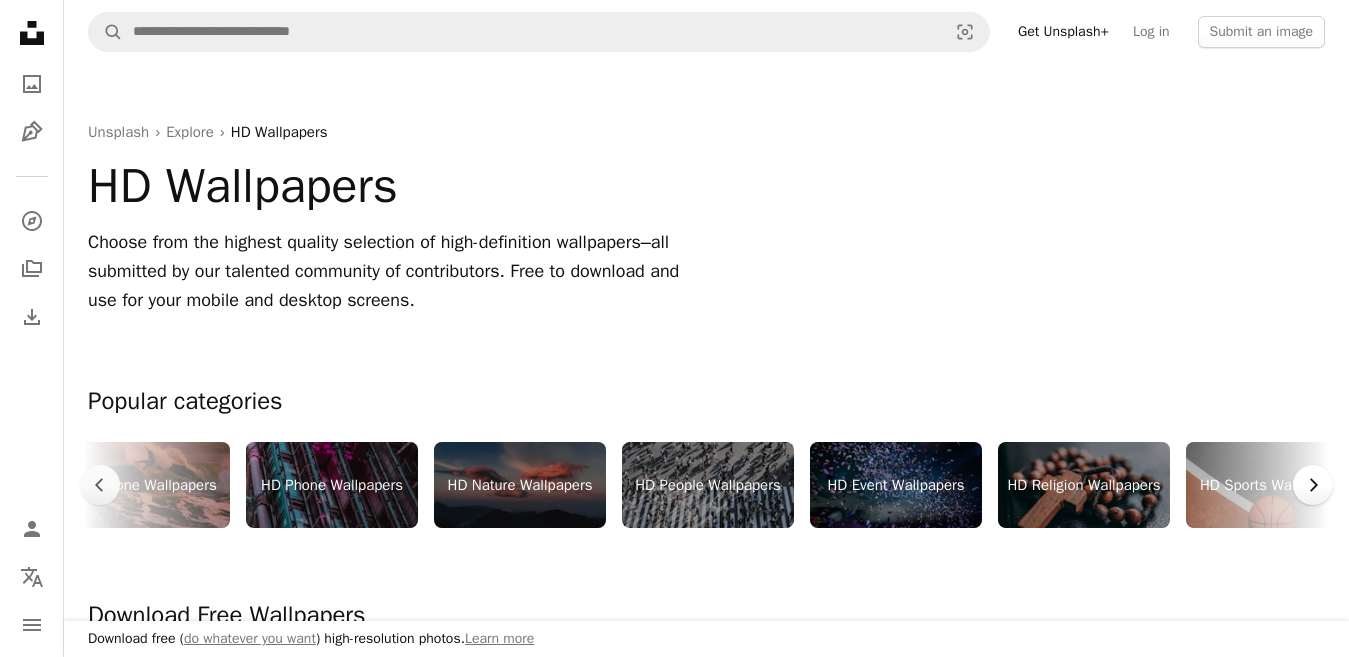 click on "Chevron right" at bounding box center [1313, 485] 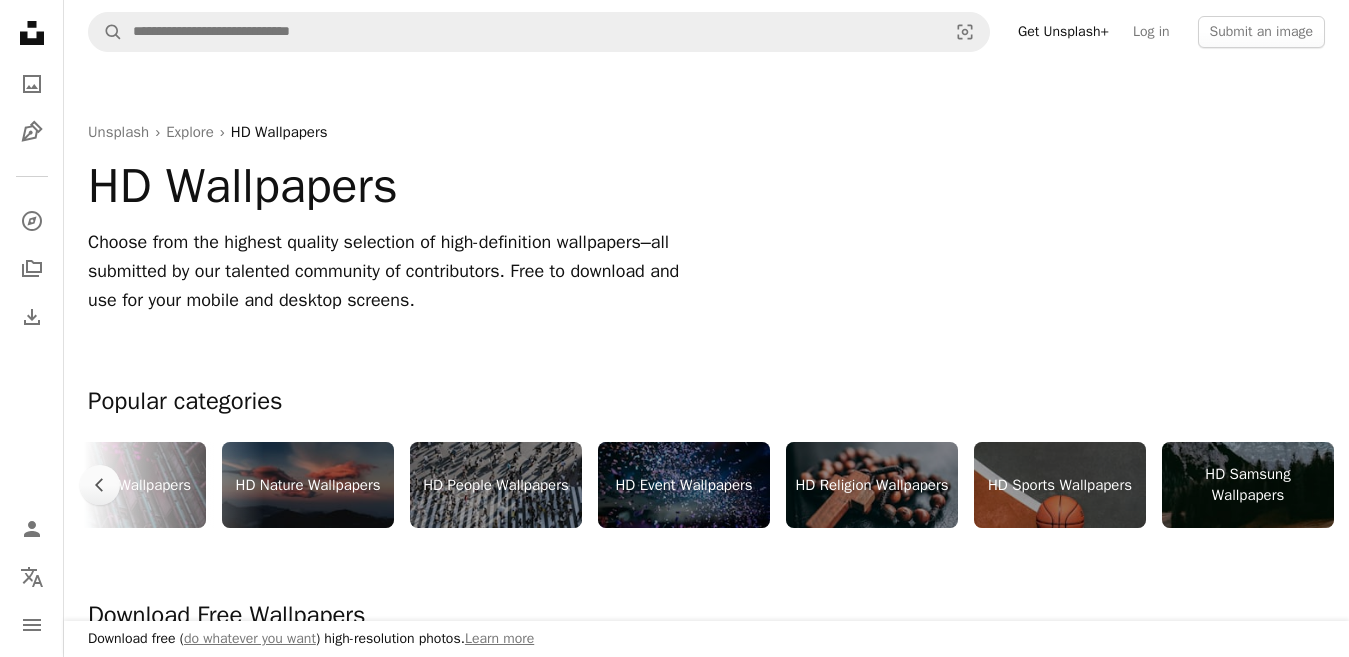 scroll, scrollTop: 0, scrollLeft: 2883, axis: horizontal 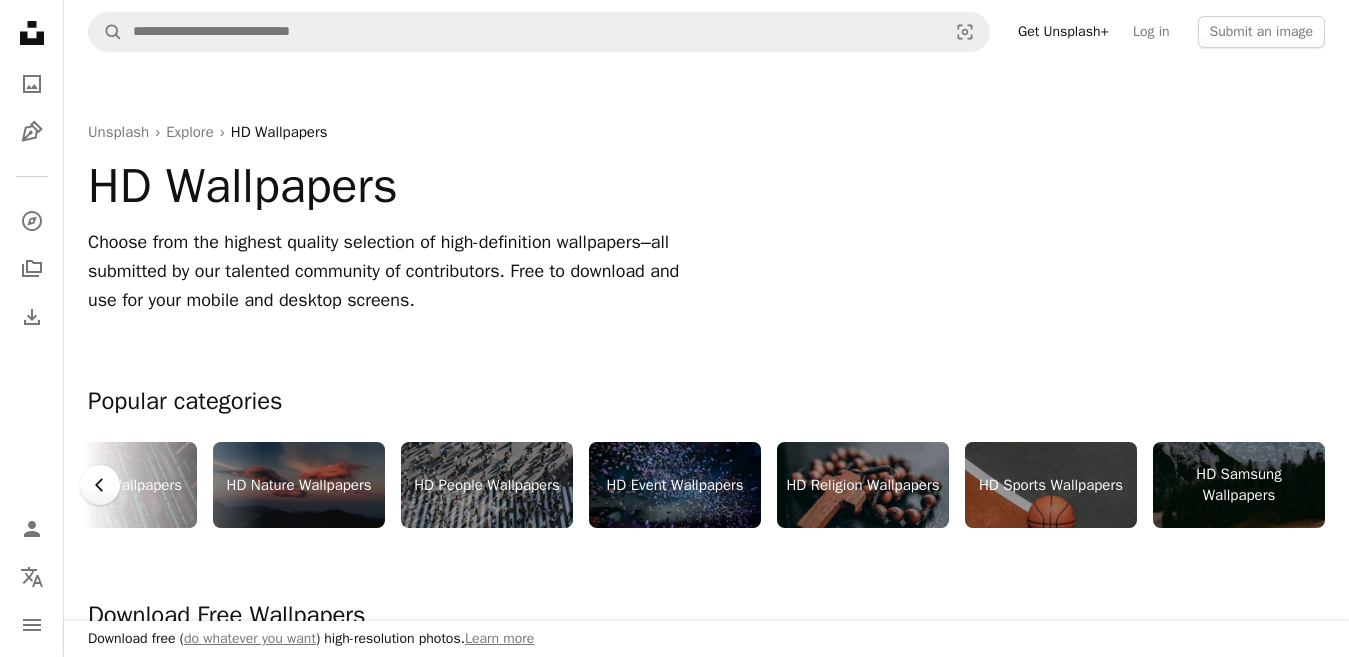 click 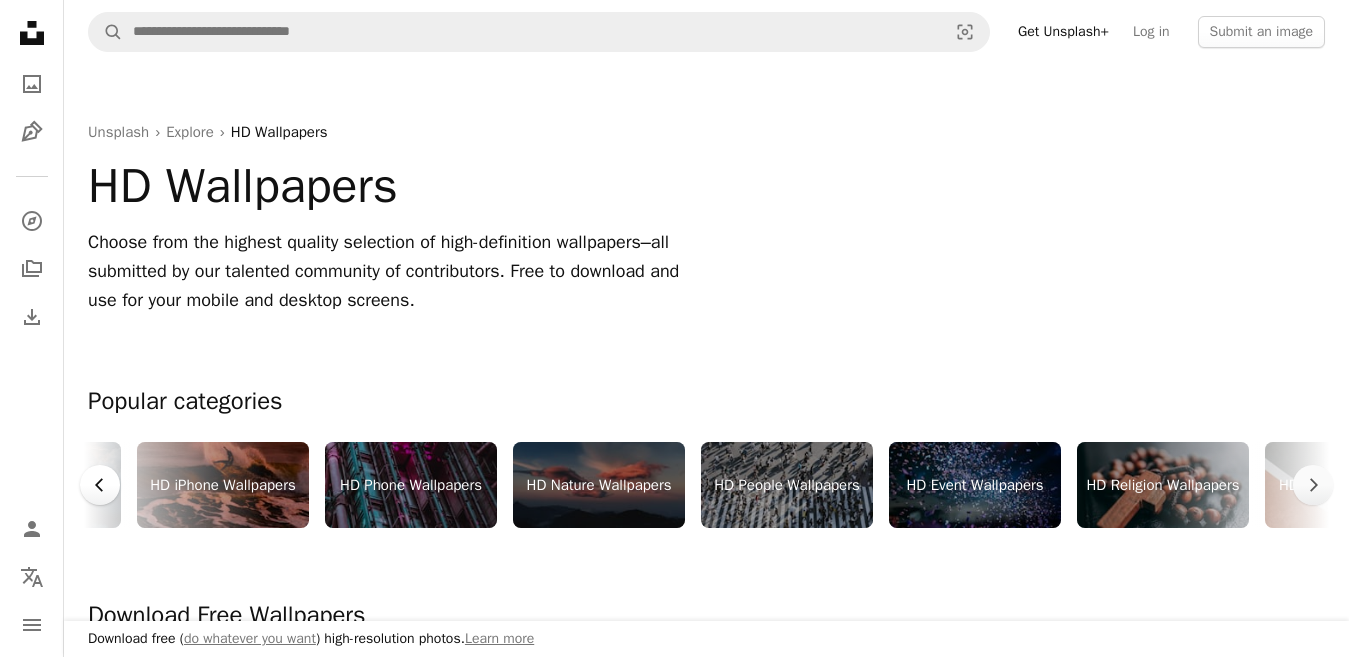 click 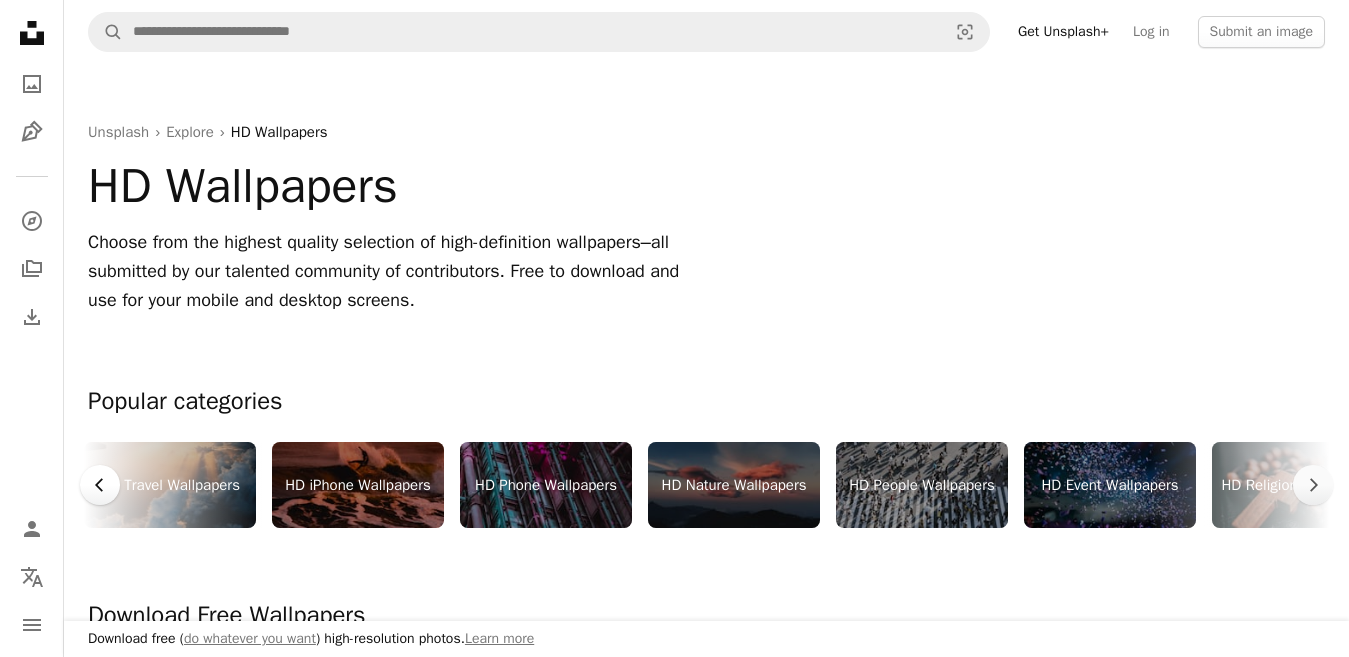 click 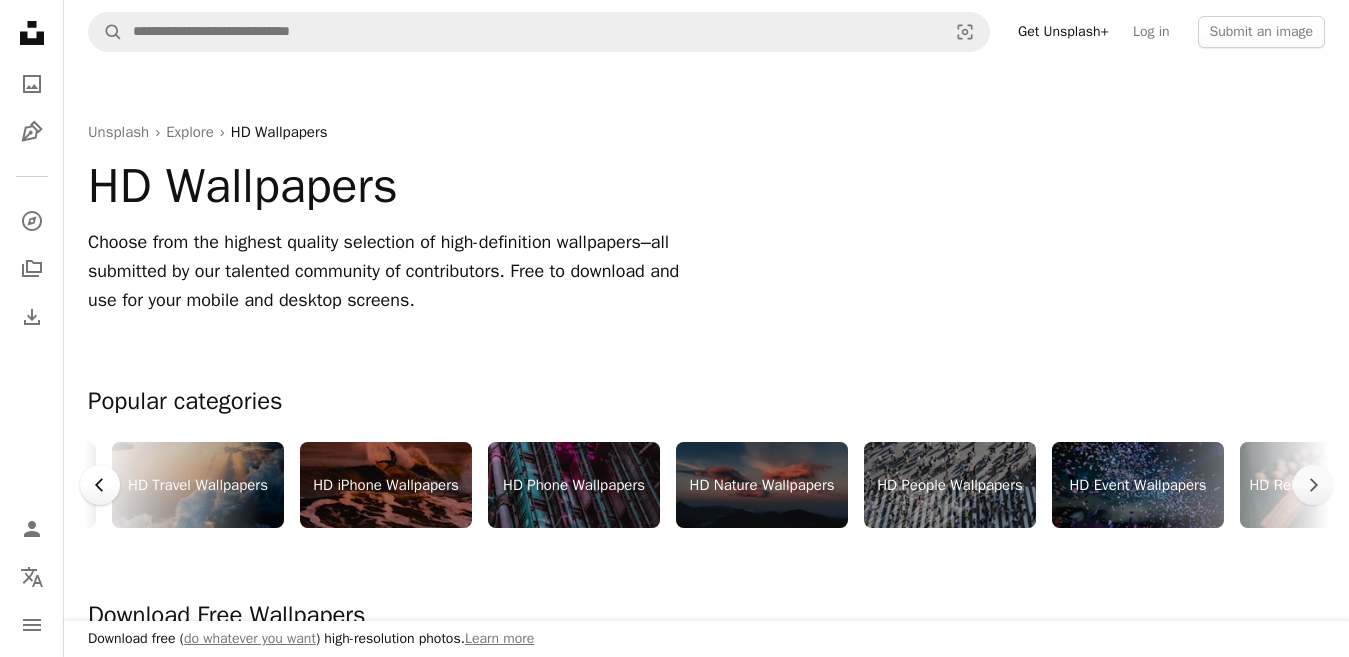 click 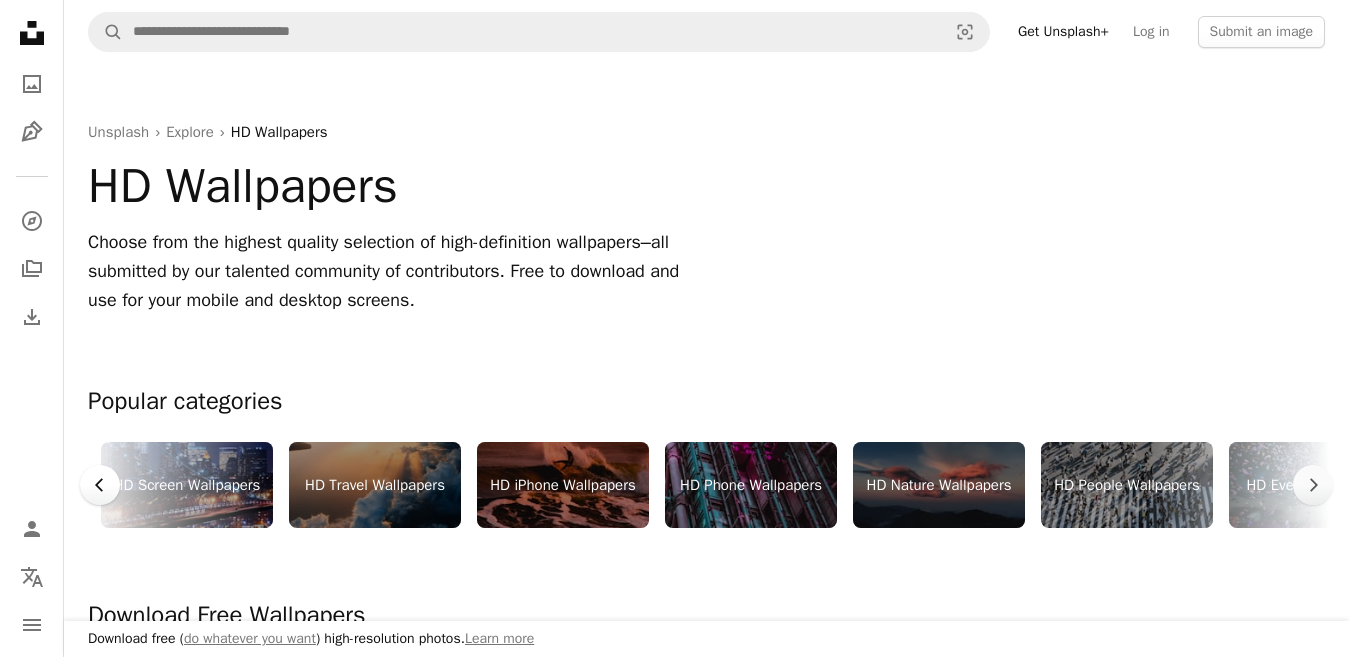 click 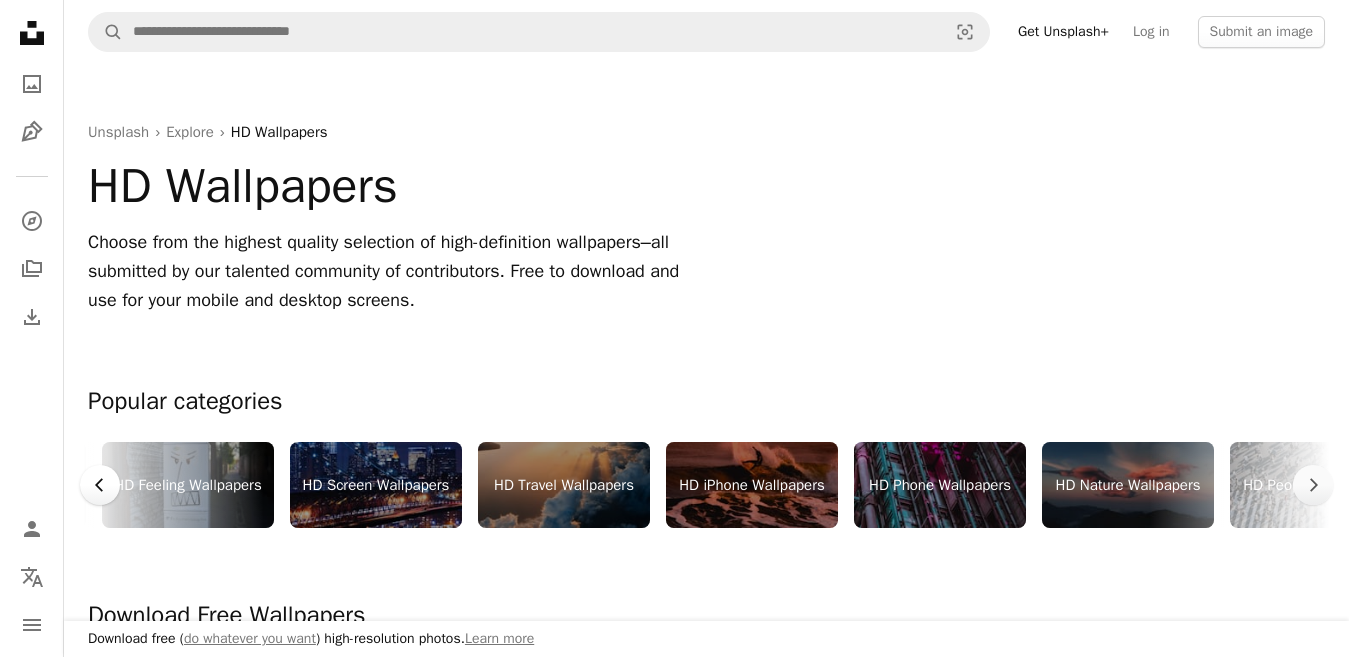 click 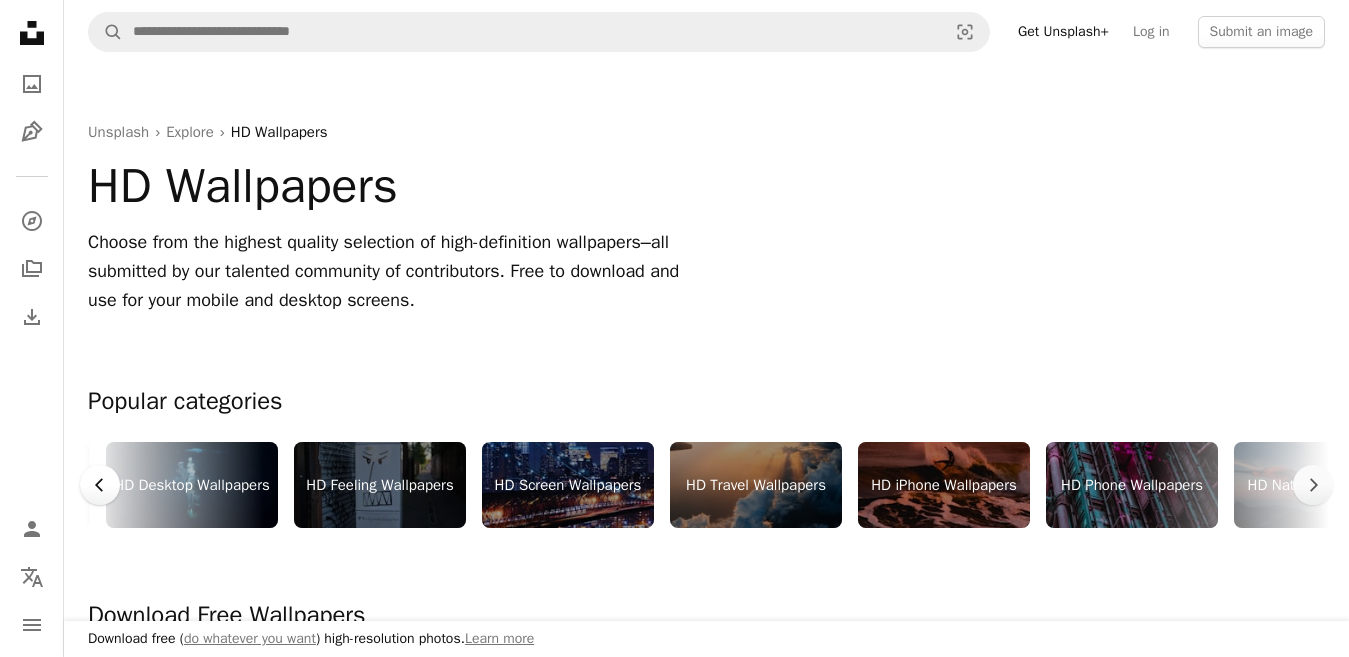 click 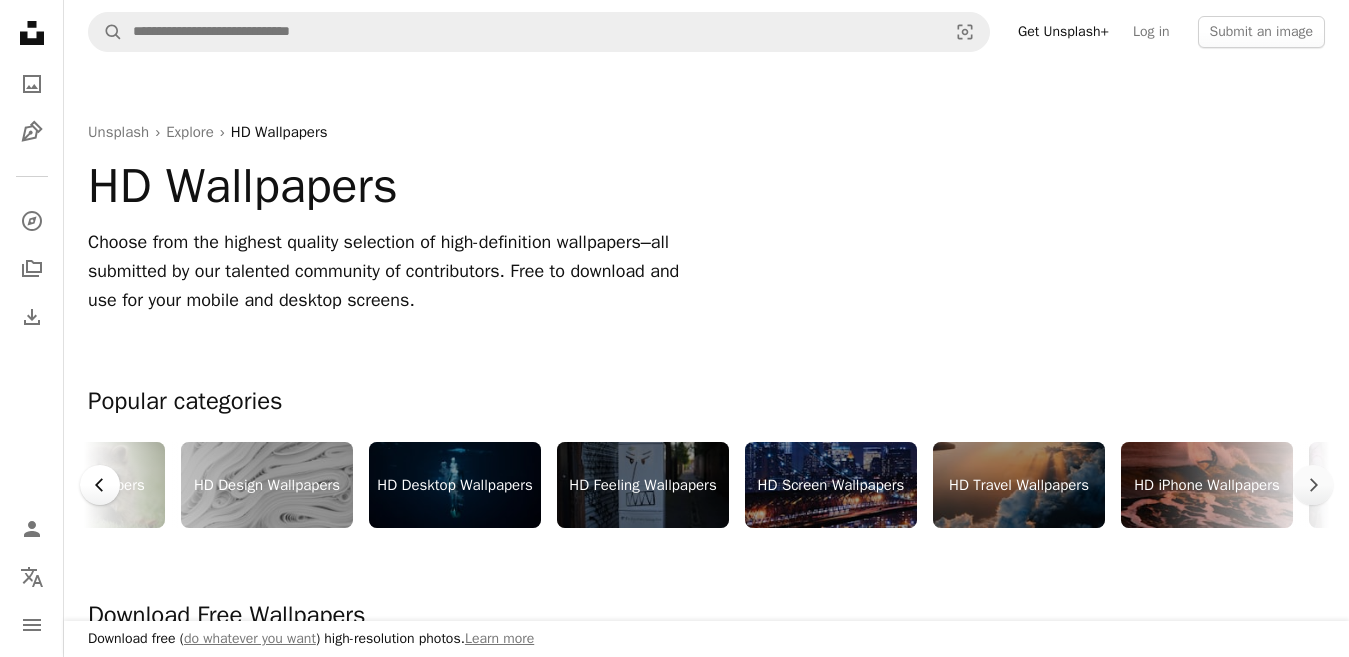 scroll, scrollTop: 0, scrollLeft: 1562, axis: horizontal 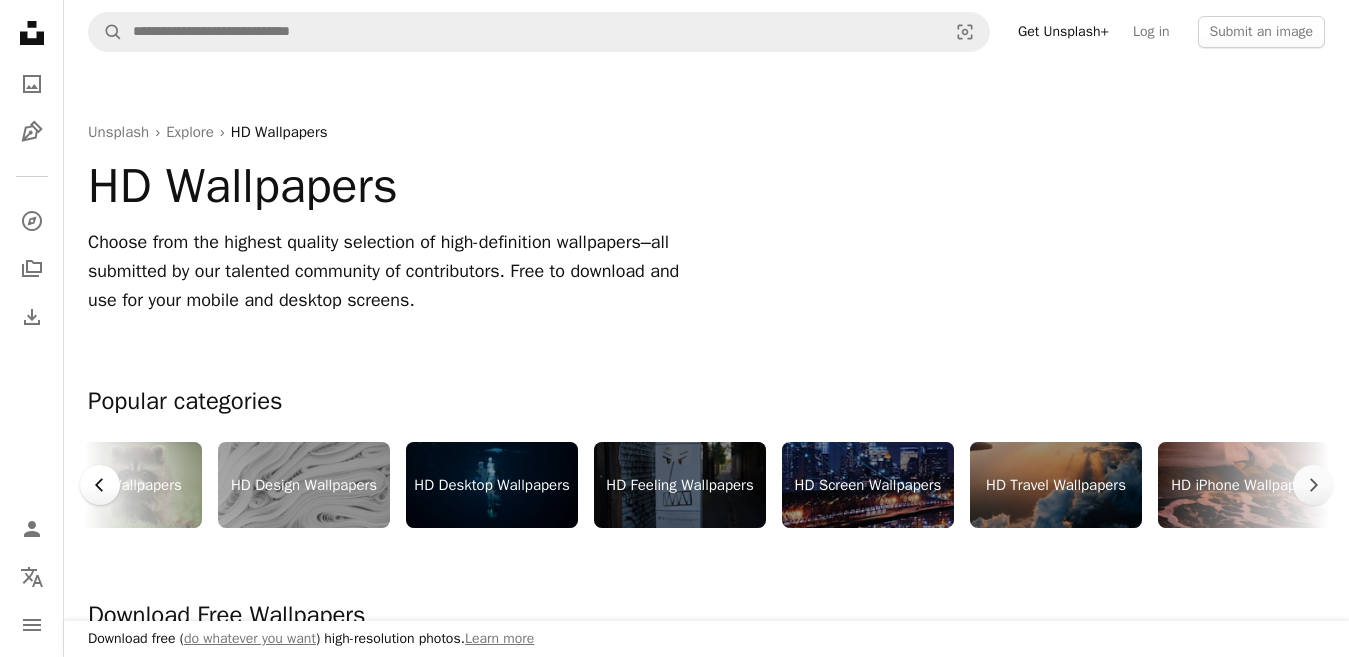 click 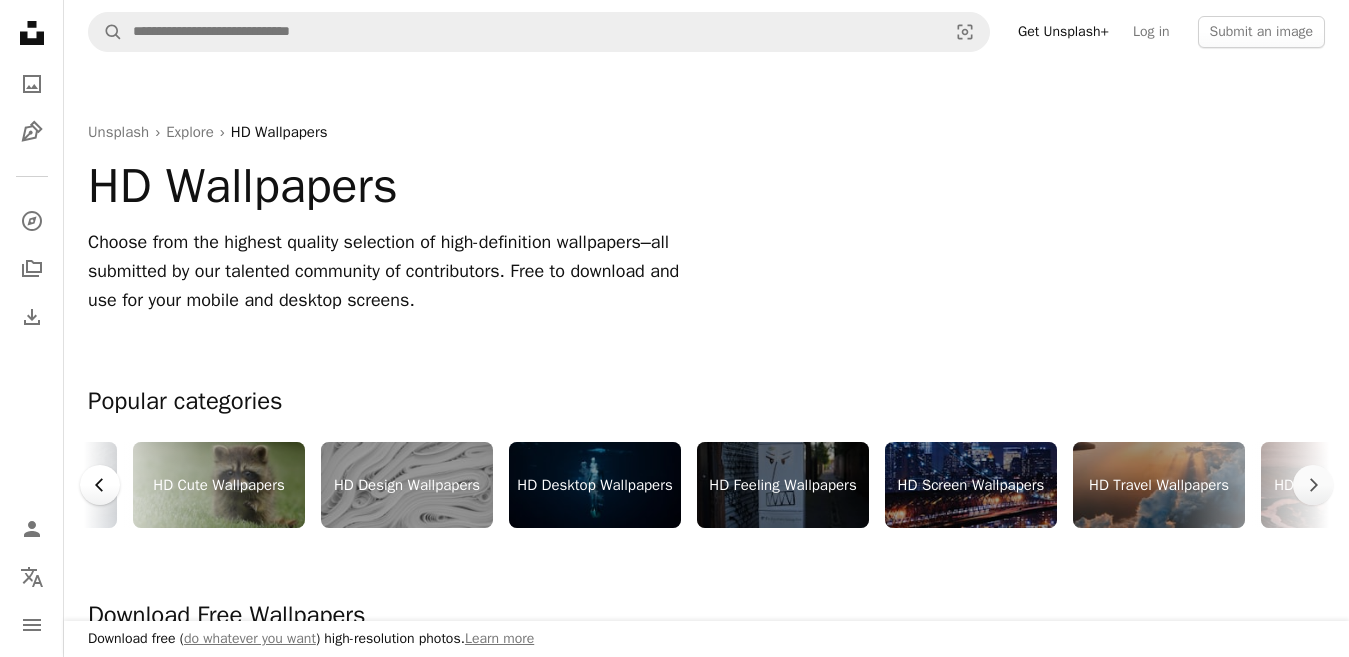 click 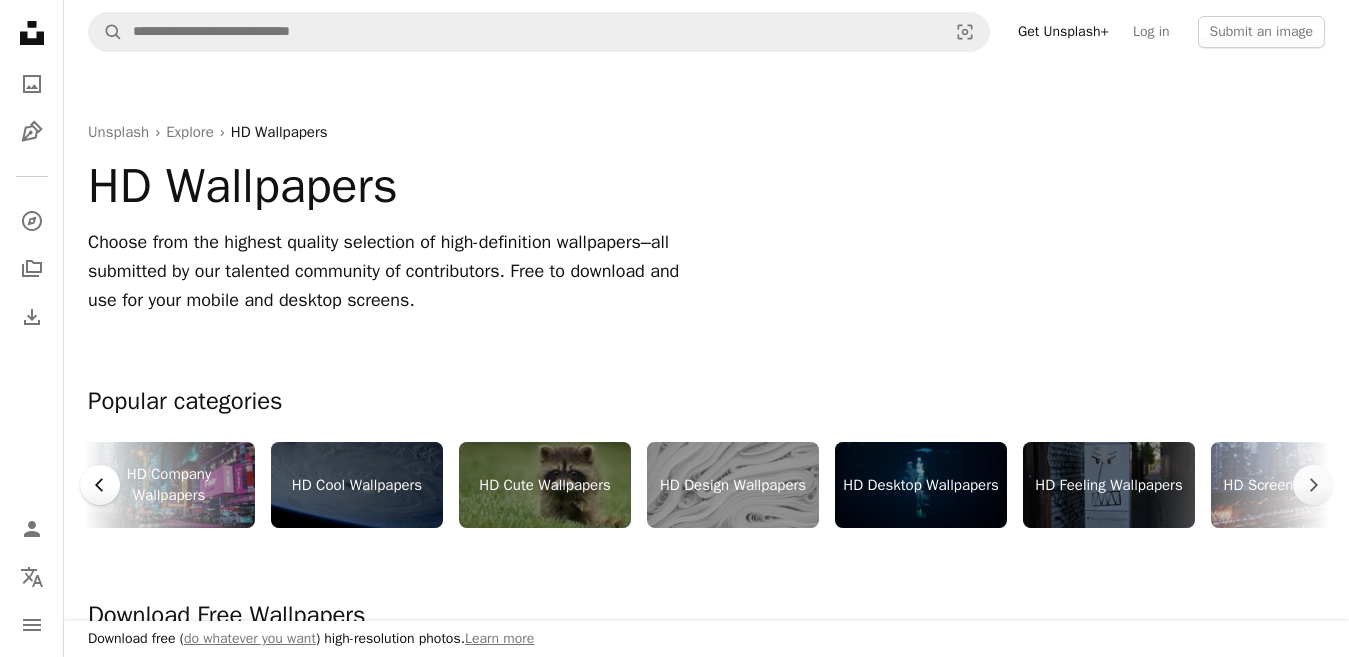 click 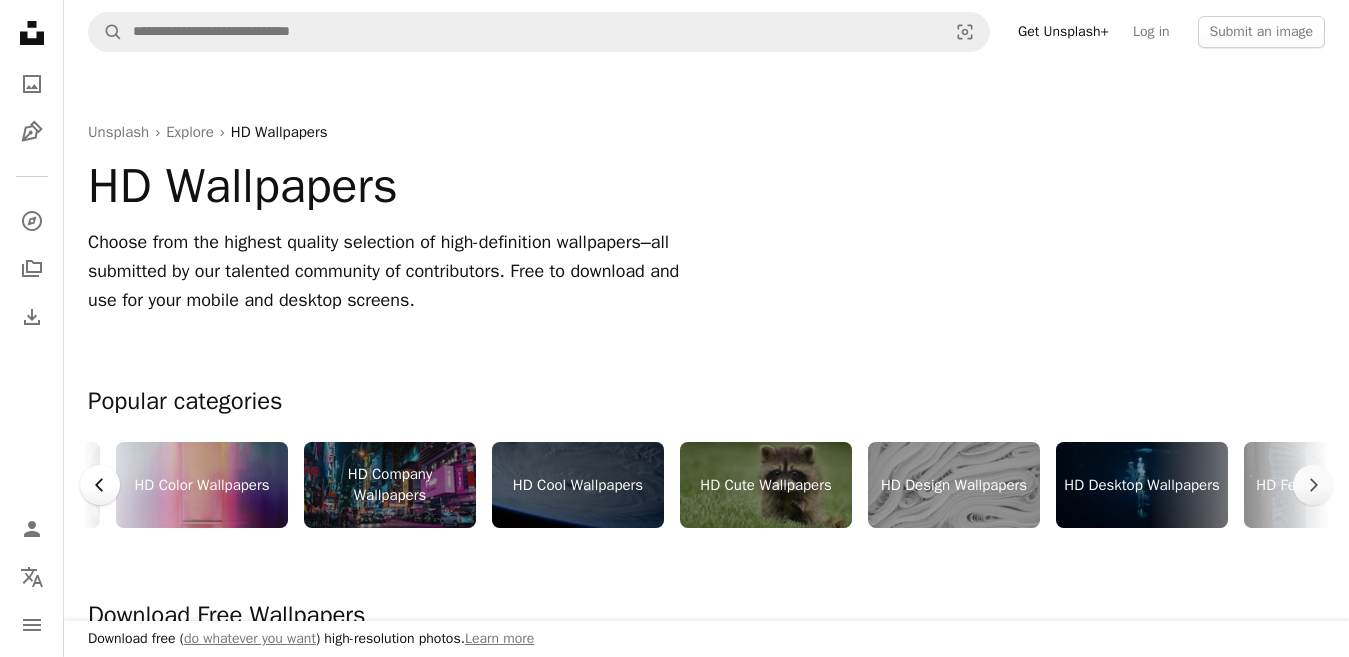 scroll, scrollTop: 0, scrollLeft: 830, axis: horizontal 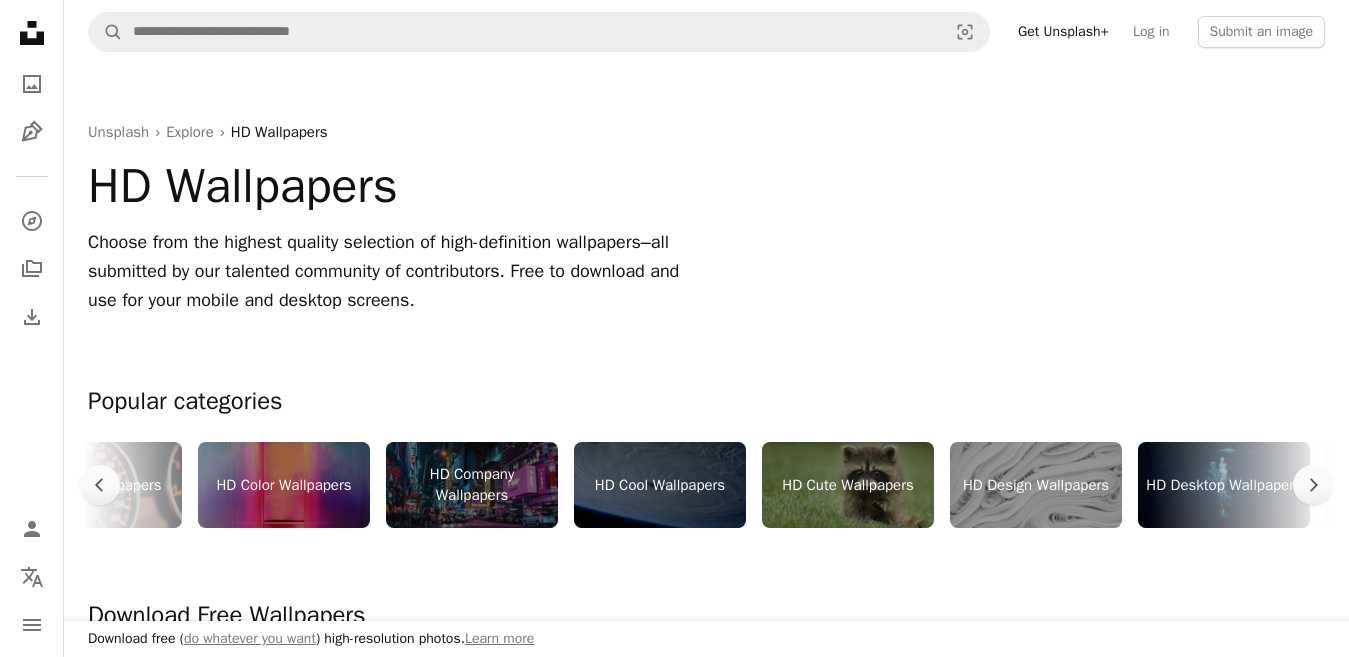 click on "HD Company Wallpapers" at bounding box center (472, 485) 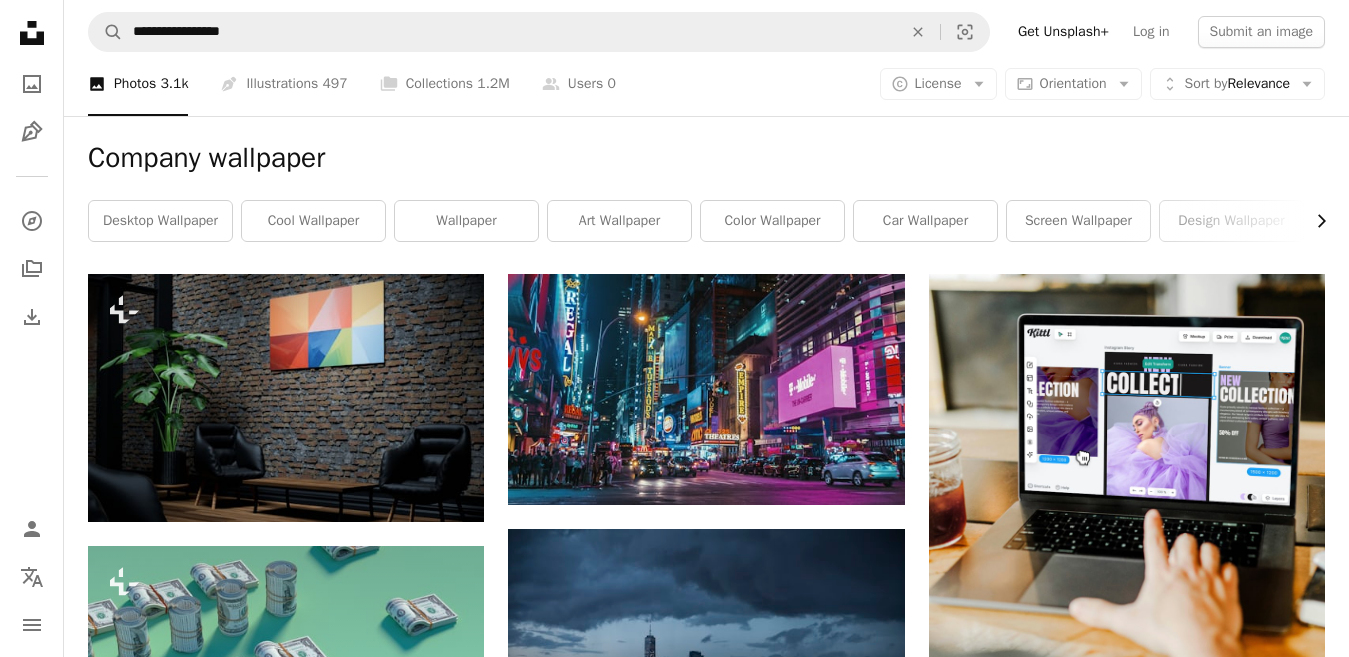 click on "Chevron right" 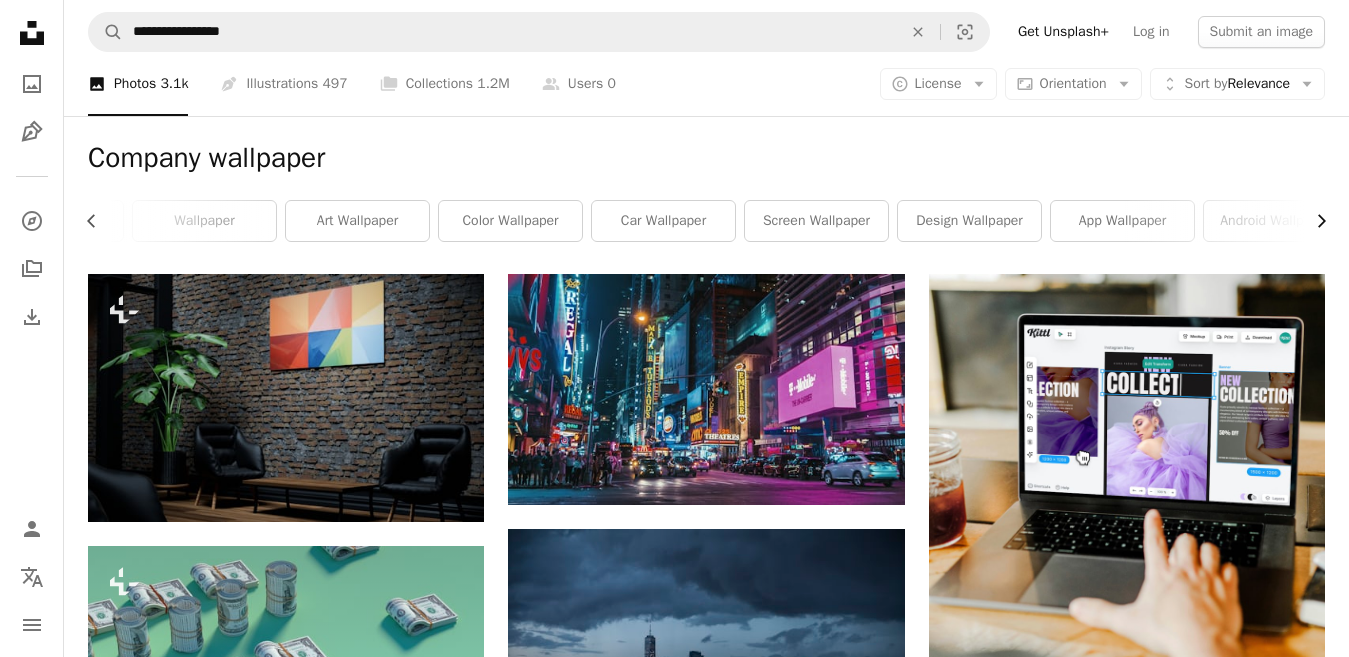 scroll, scrollTop: 0, scrollLeft: 300, axis: horizontal 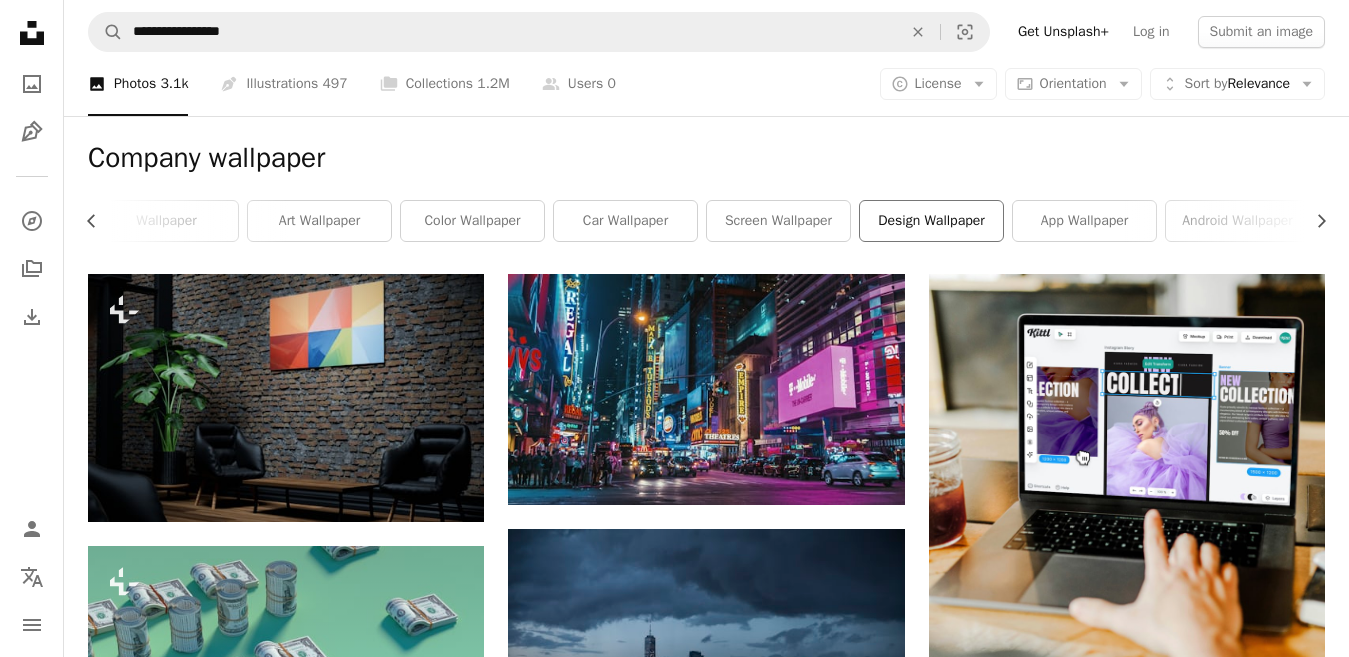 click on "design wallpaper" at bounding box center [931, 221] 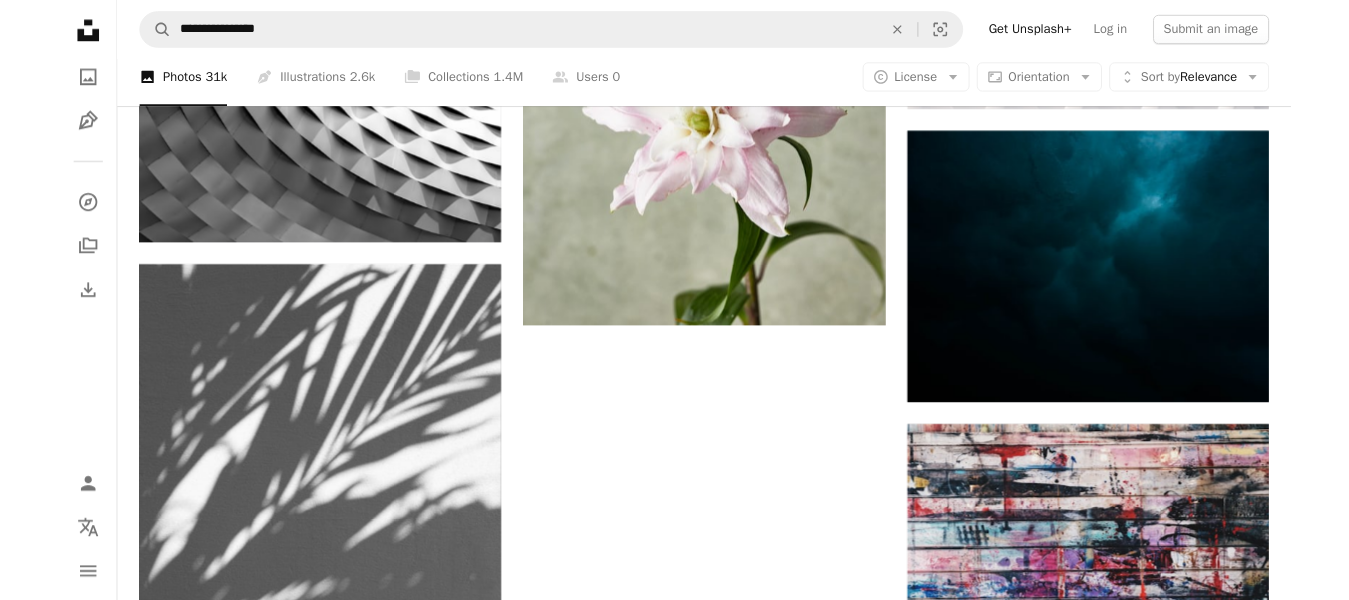 scroll, scrollTop: 2694, scrollLeft: 0, axis: vertical 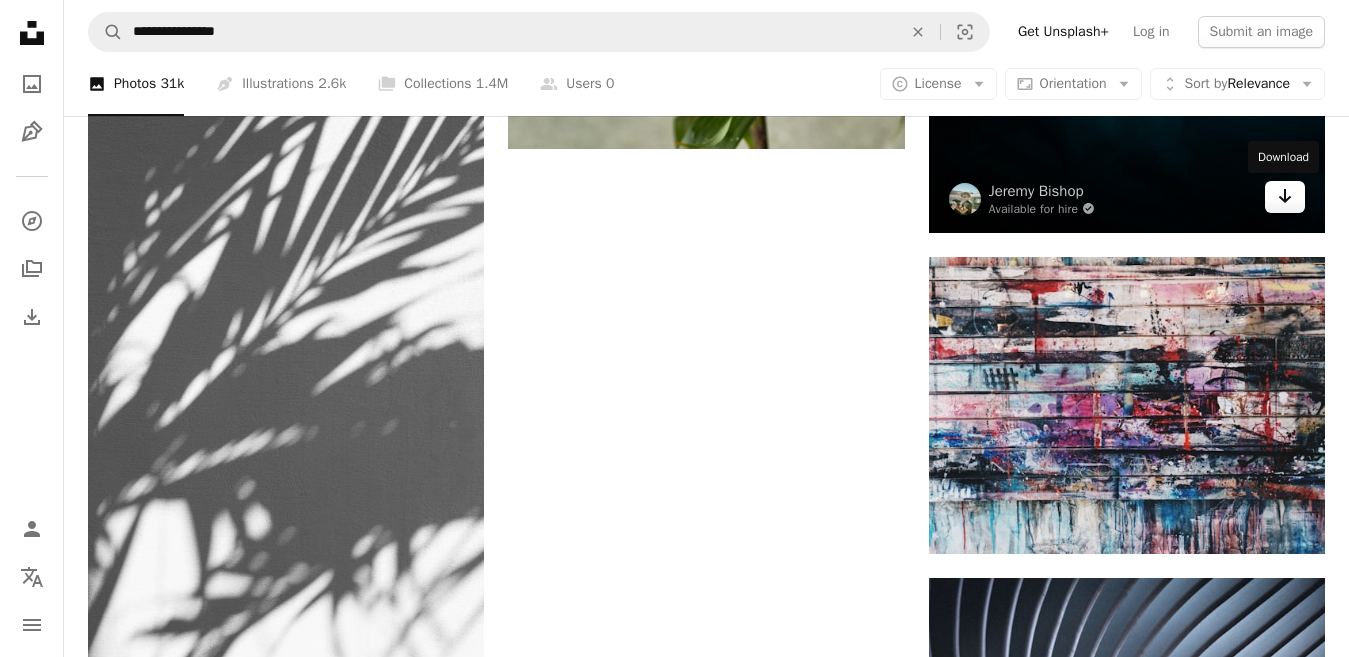 click on "Arrow pointing down" 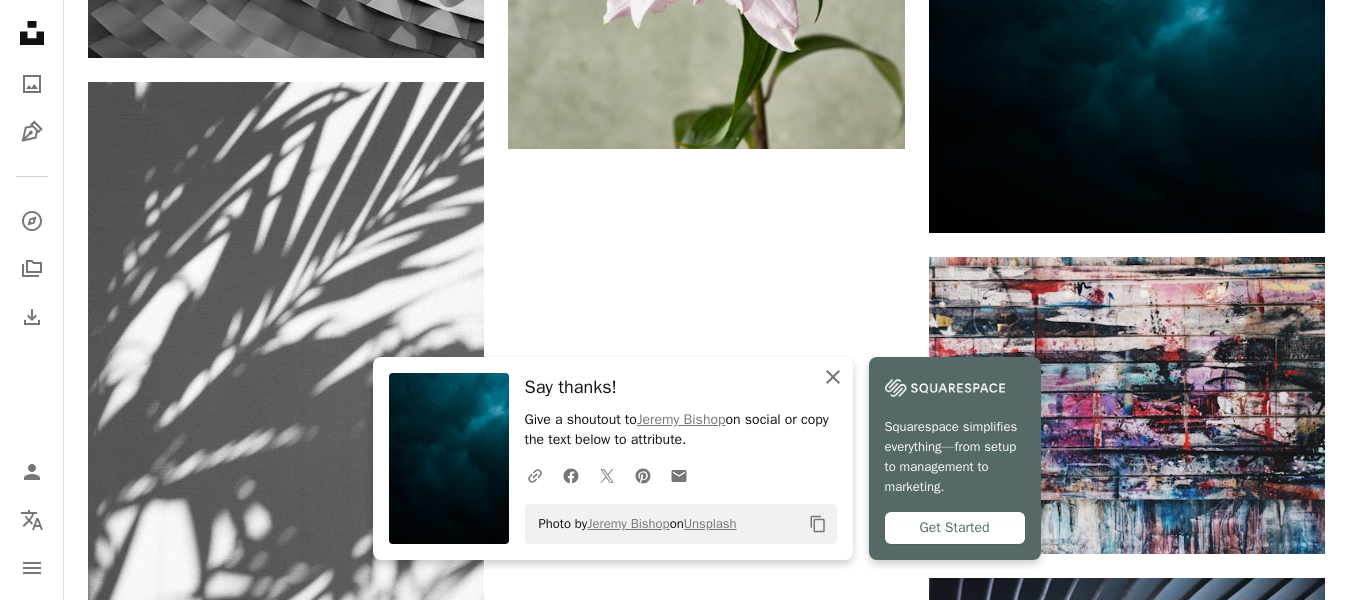 click 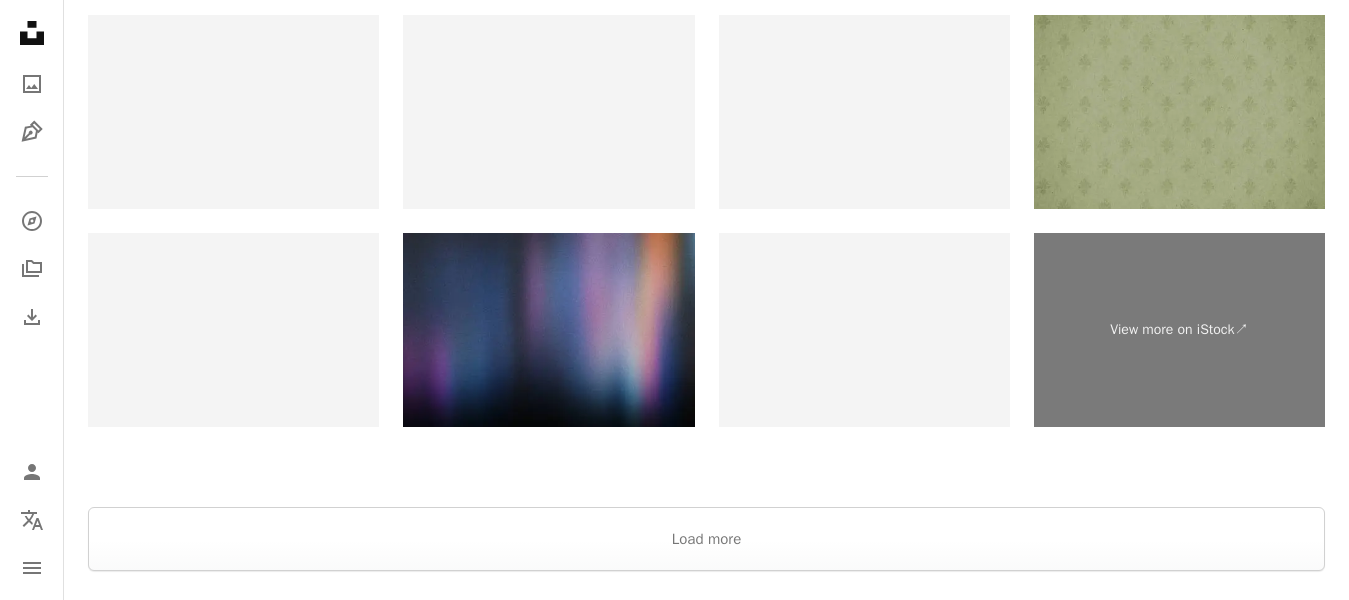 scroll, scrollTop: 3972, scrollLeft: 0, axis: vertical 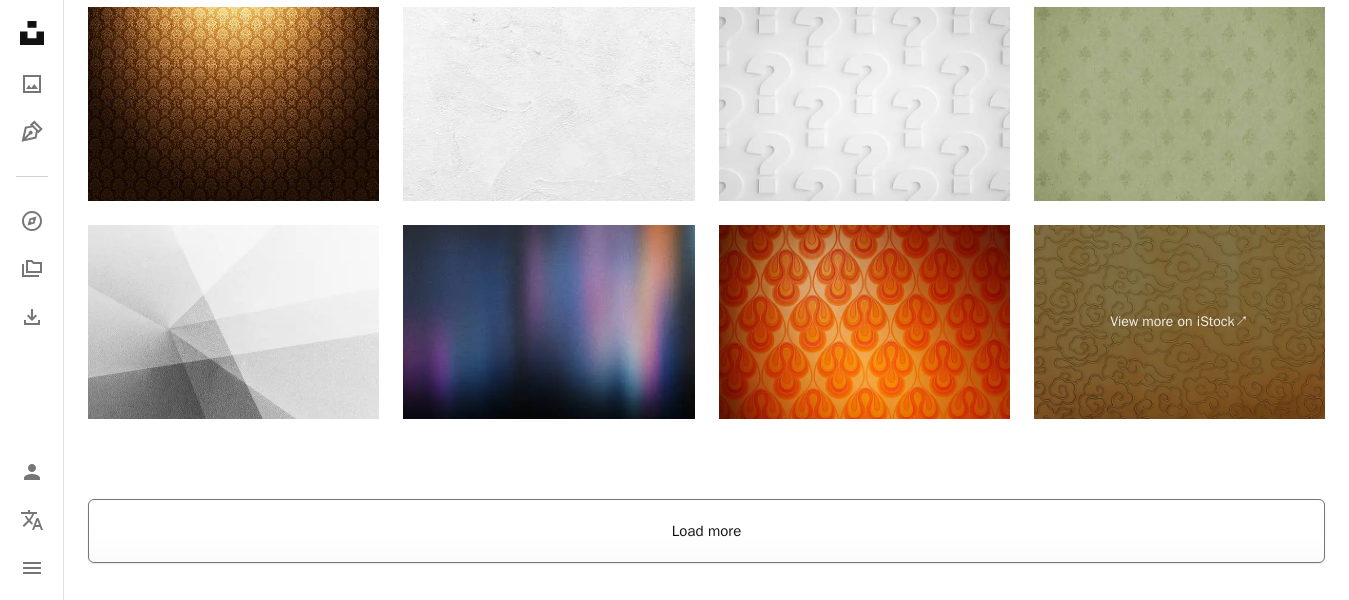 click on "Load more" at bounding box center [706, 531] 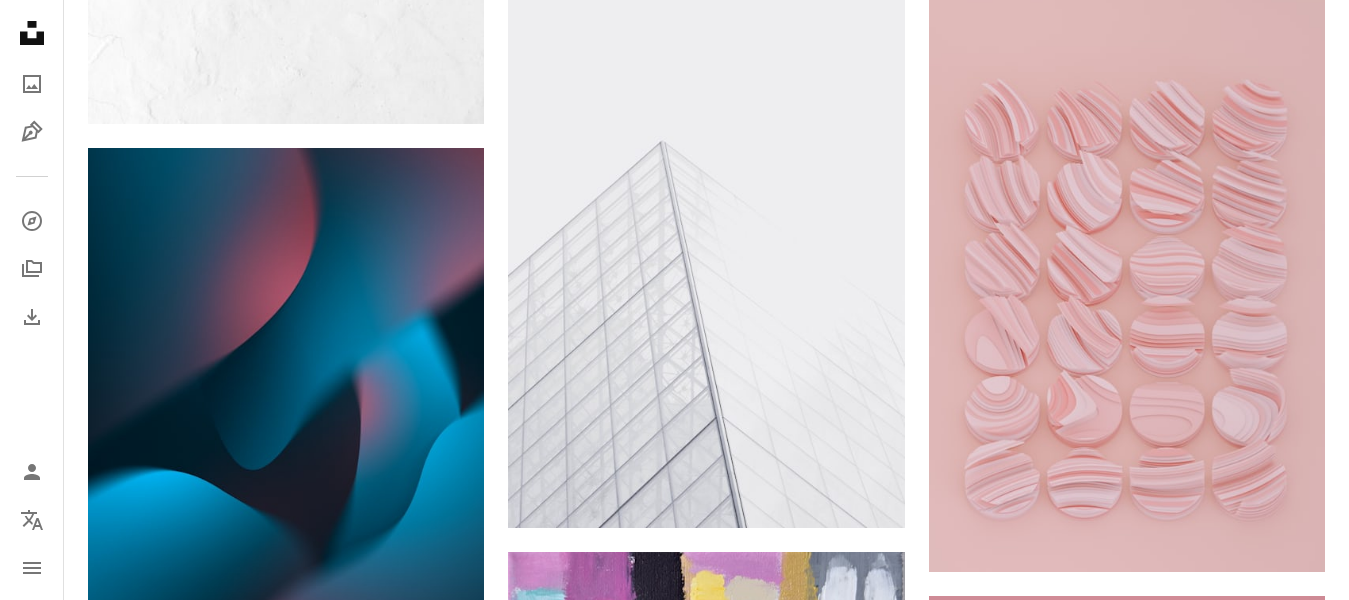 scroll, scrollTop: 16519, scrollLeft: 0, axis: vertical 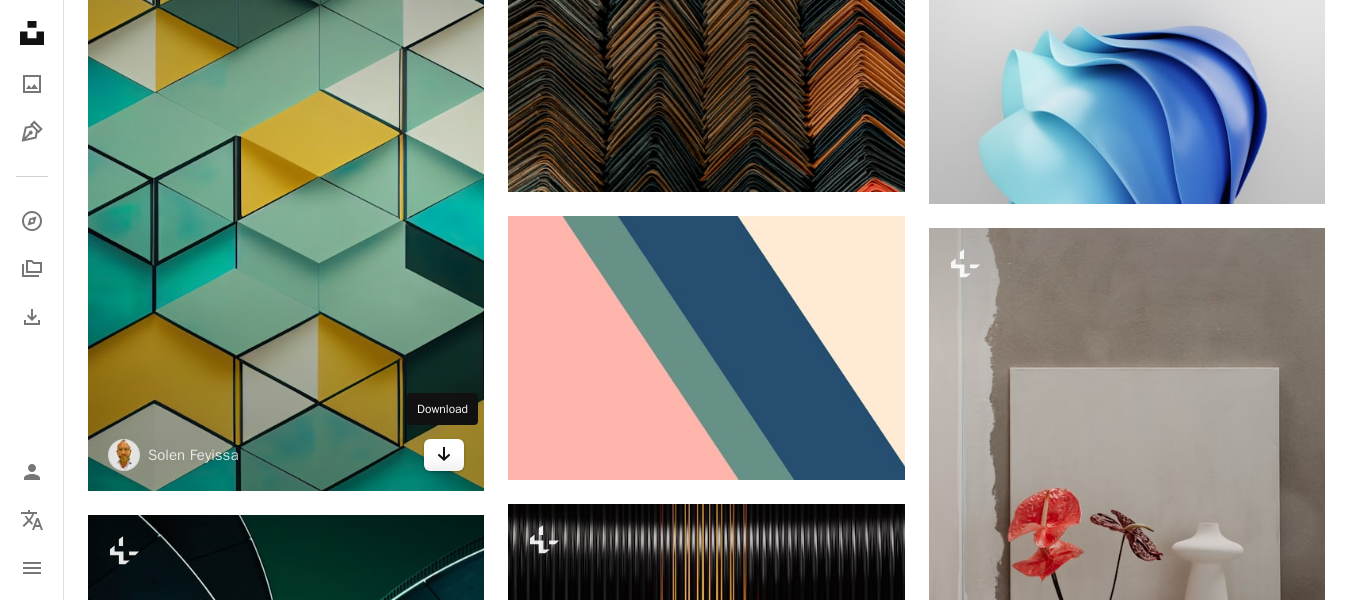click 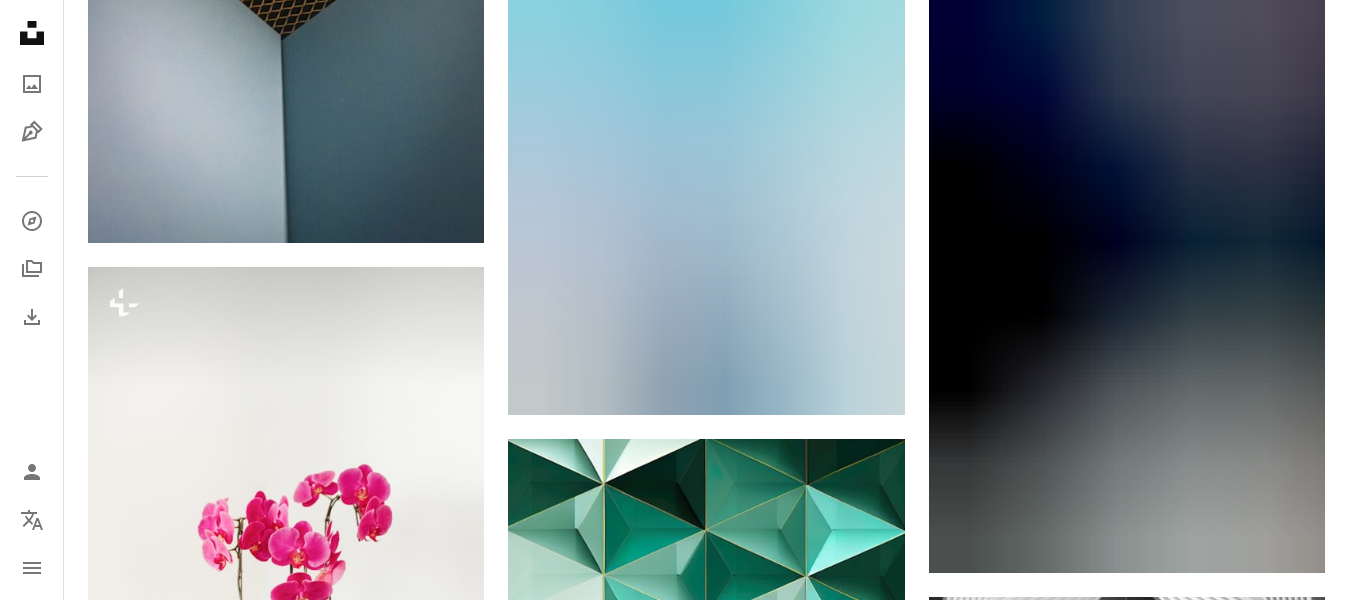 scroll, scrollTop: 24917, scrollLeft: 0, axis: vertical 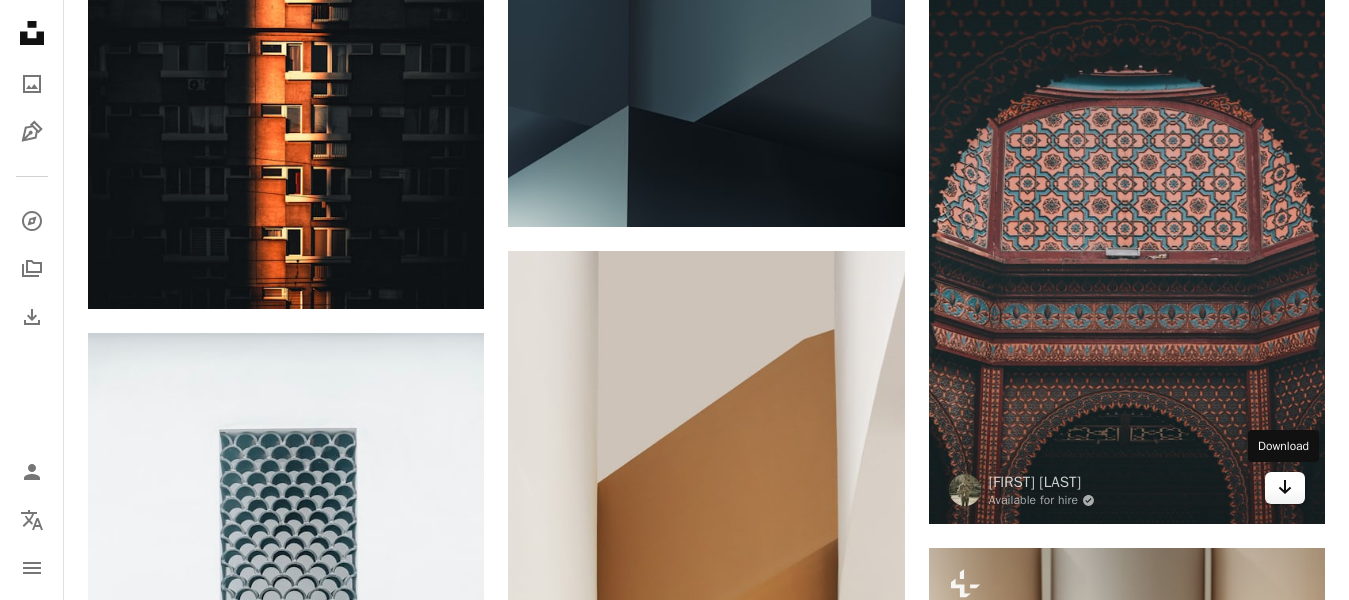 click on "Arrow pointing down" 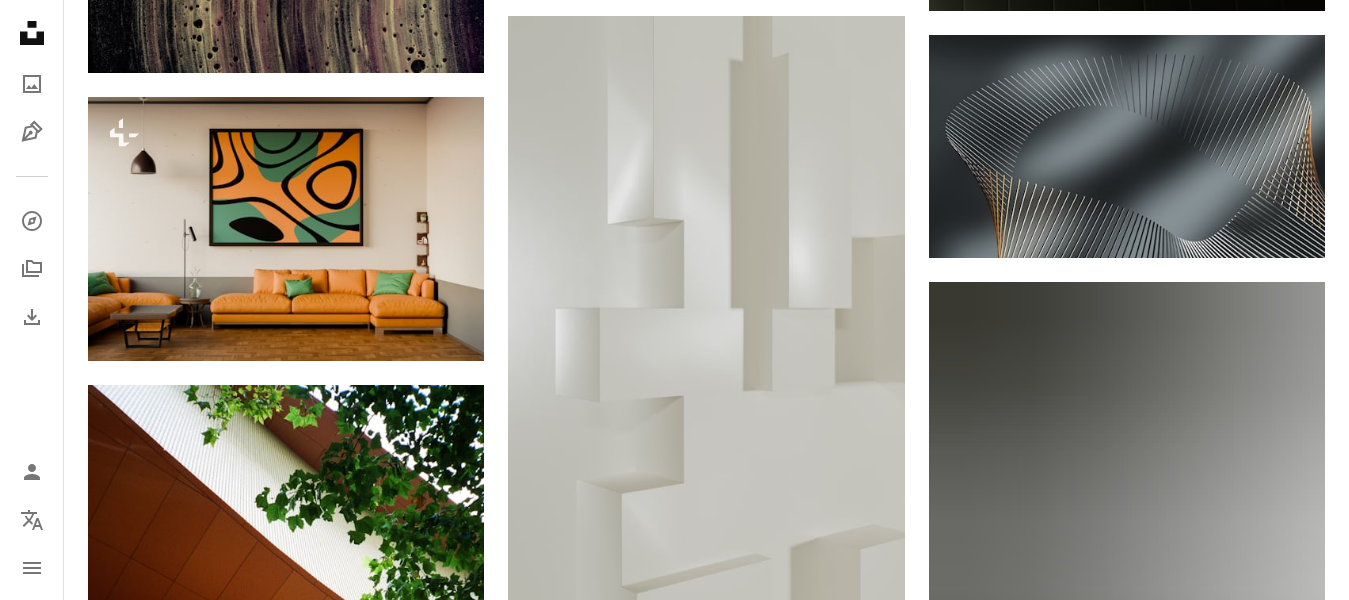 scroll, scrollTop: 53039, scrollLeft: 0, axis: vertical 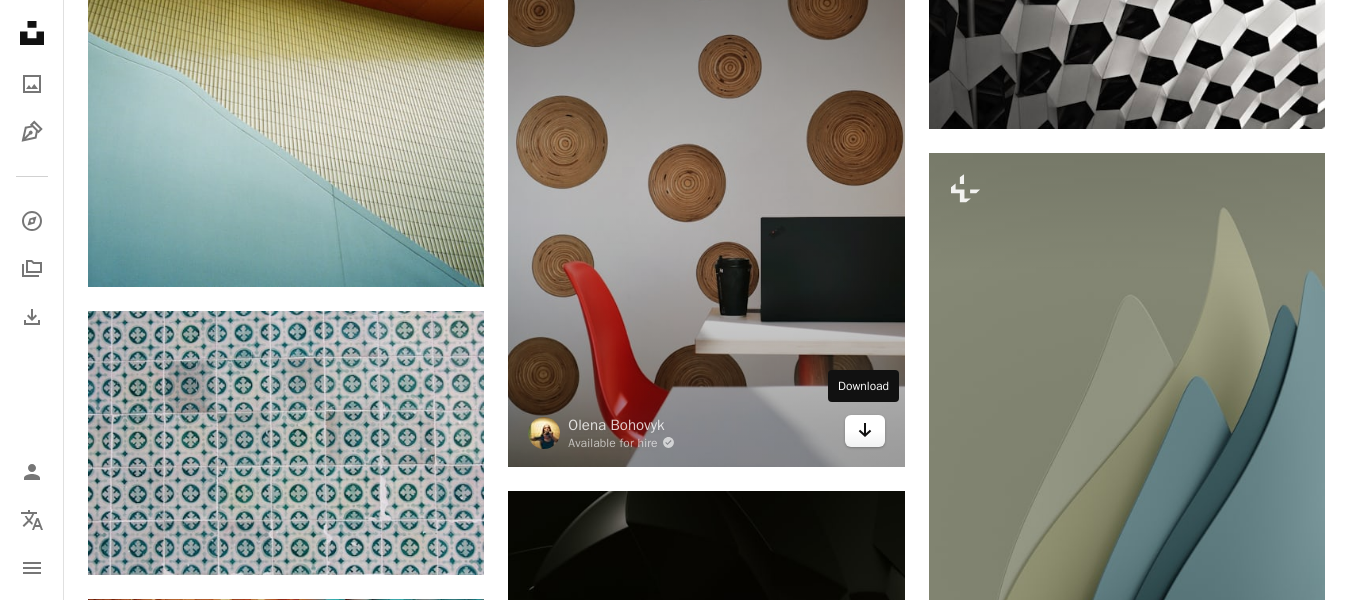 click on "Arrow pointing down" 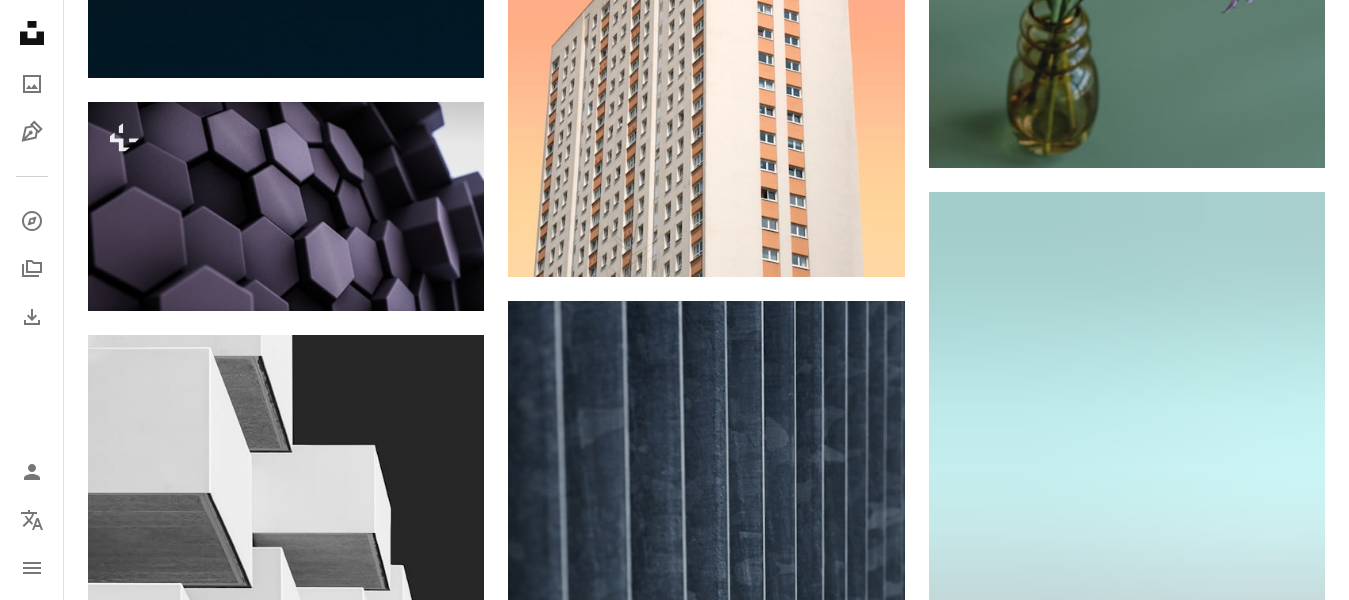 scroll, scrollTop: 77576, scrollLeft: 0, axis: vertical 